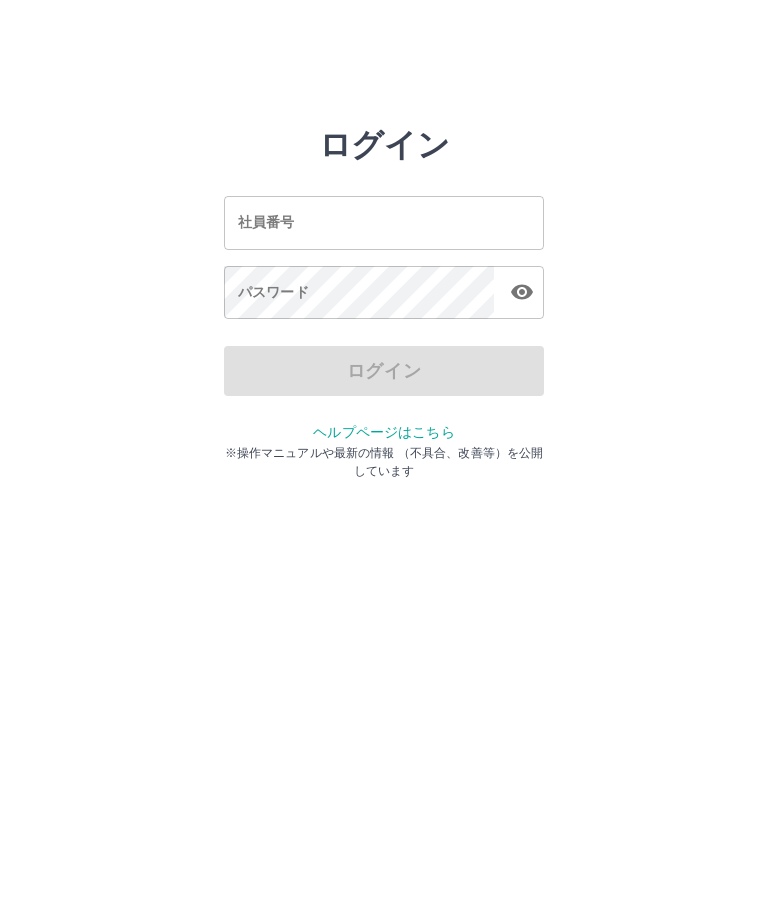 scroll, scrollTop: 0, scrollLeft: 0, axis: both 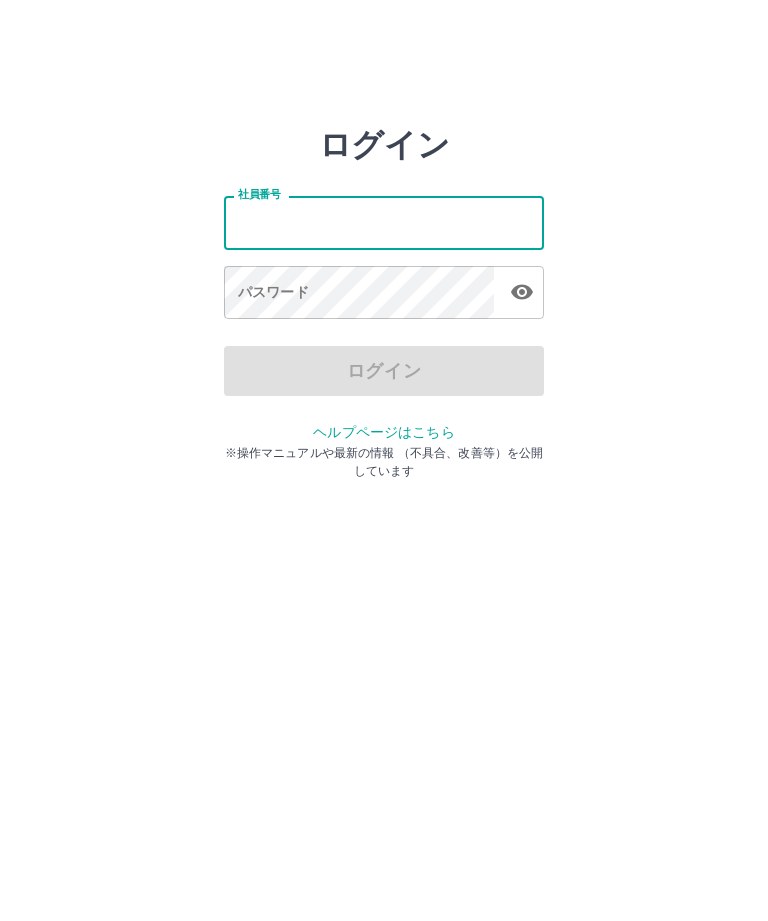 click on "社員番号" at bounding box center (384, 222) 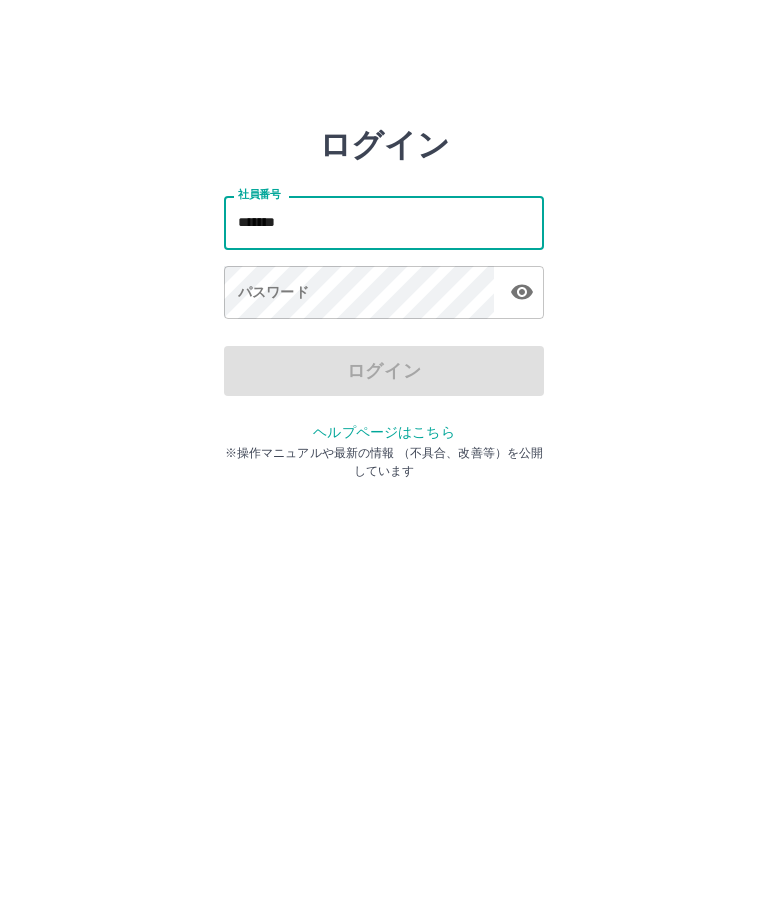 type on "*******" 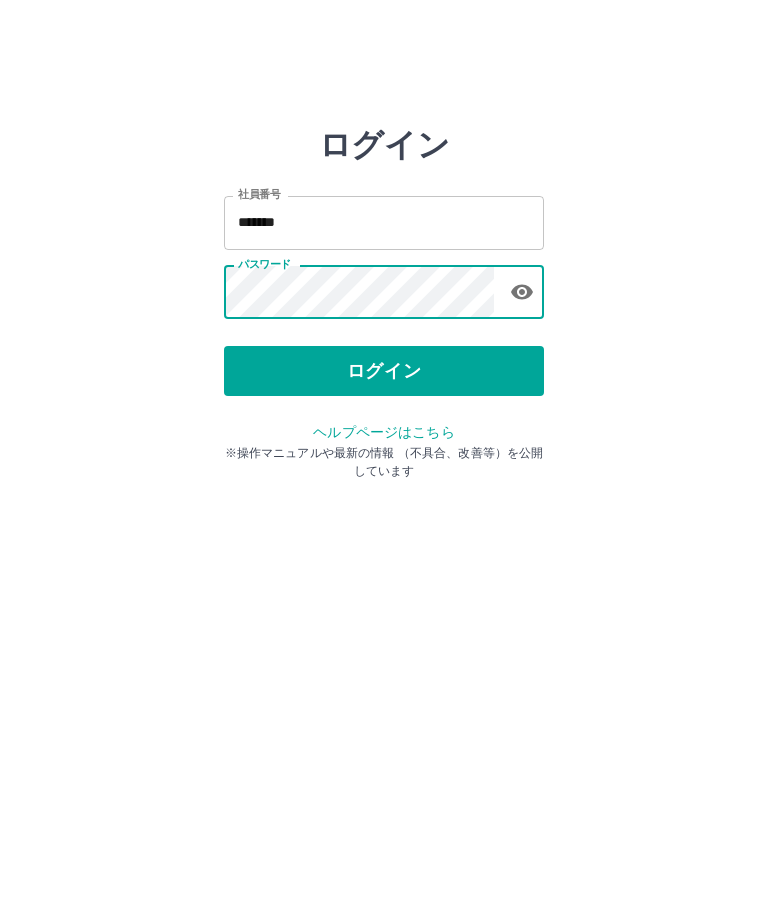 click on "ログイン" at bounding box center (384, 371) 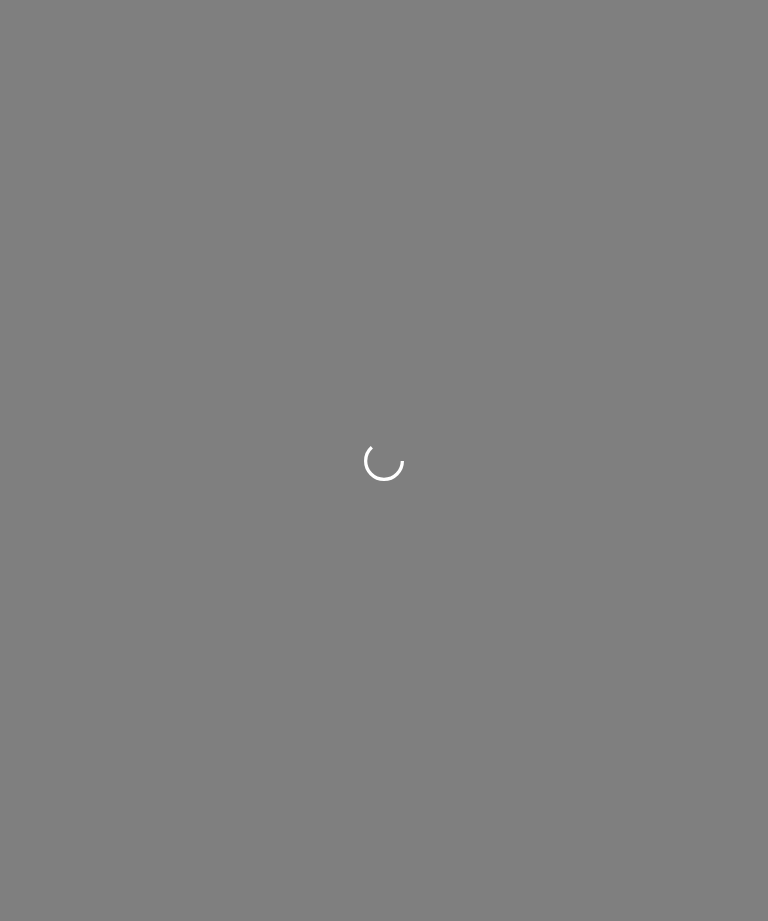 scroll, scrollTop: 0, scrollLeft: 0, axis: both 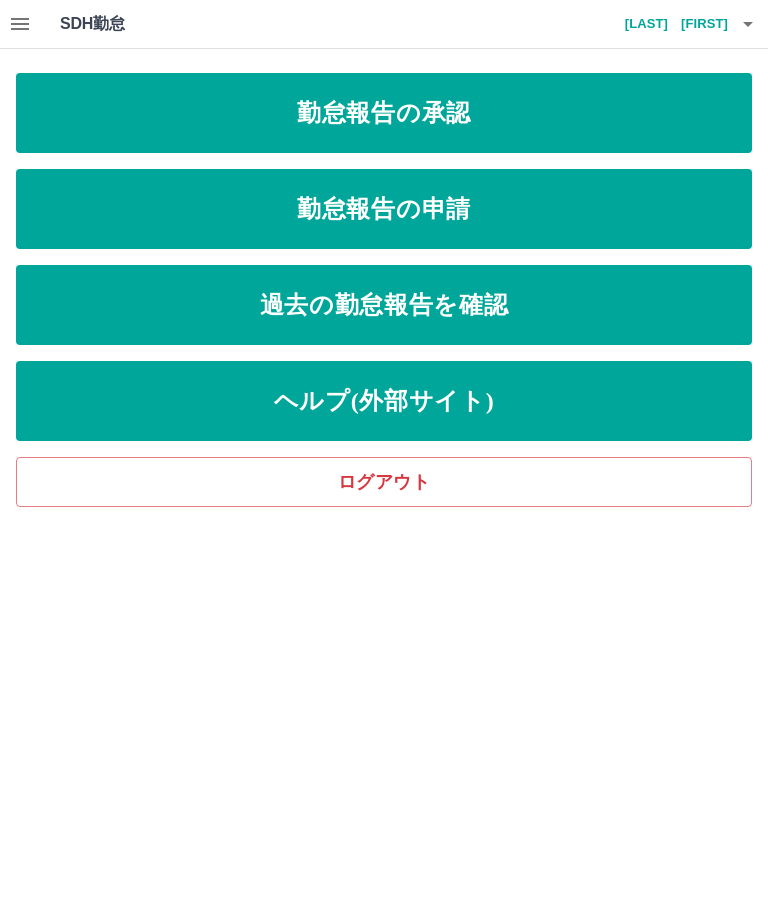 click on "勤怠報告の申請" at bounding box center [384, 209] 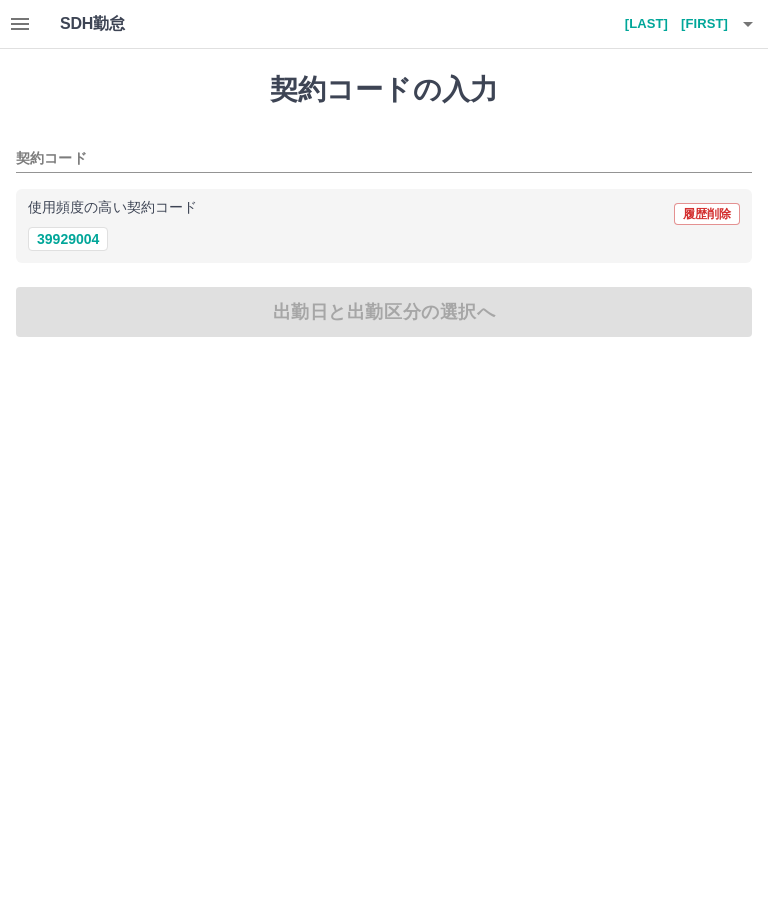 click at bounding box center (20, 24) 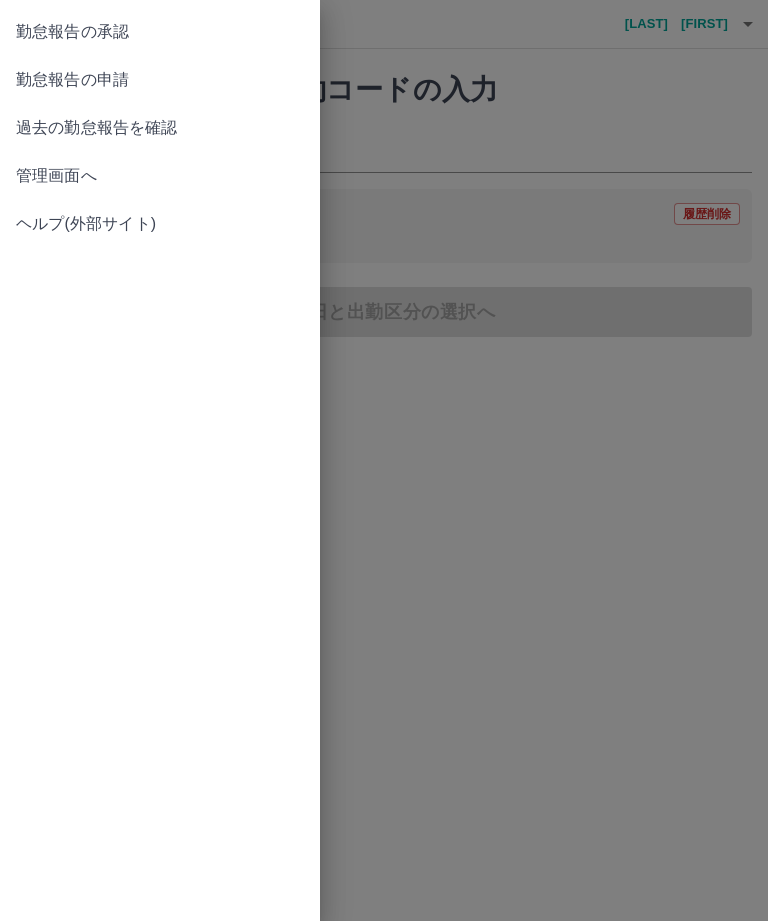 click on "過去の勤怠報告を確認" at bounding box center [160, 128] 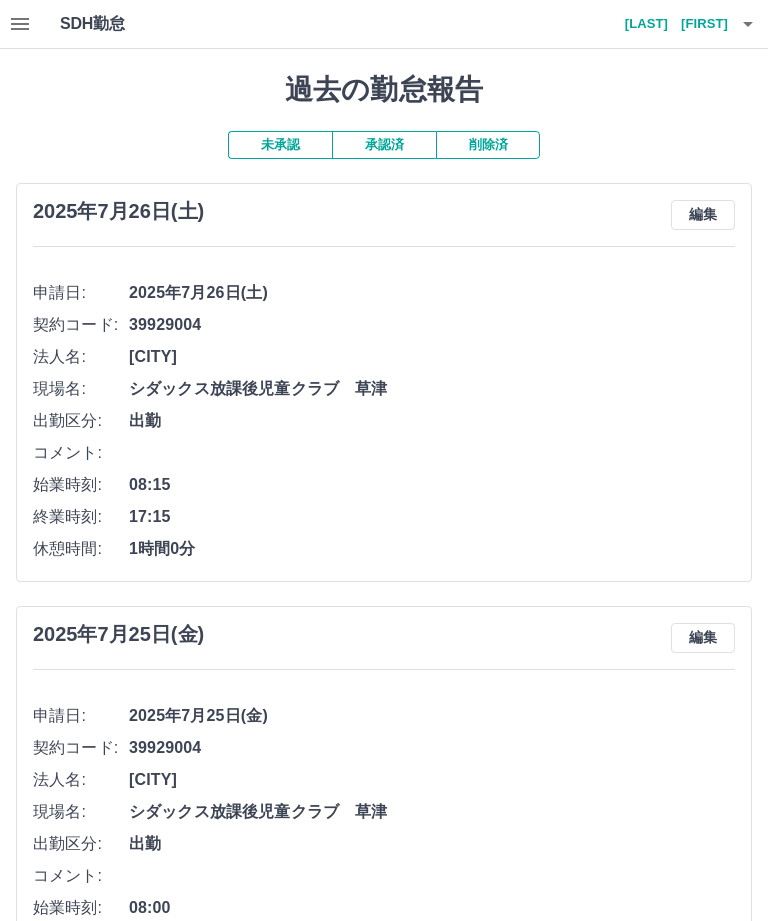 click 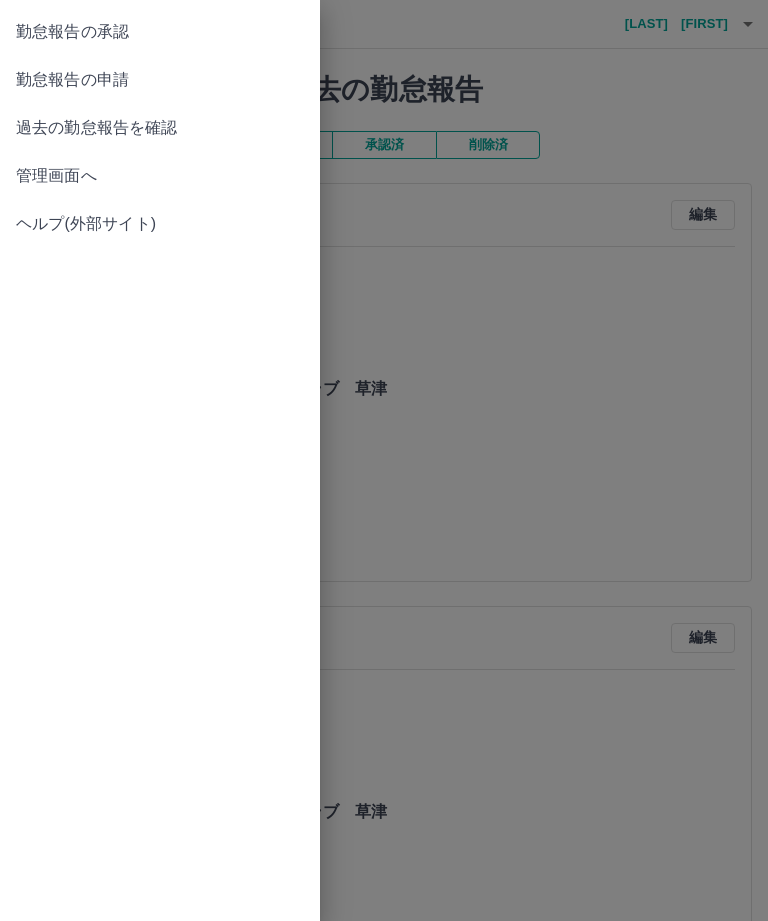click on "勤怠報告の申請" at bounding box center [160, 80] 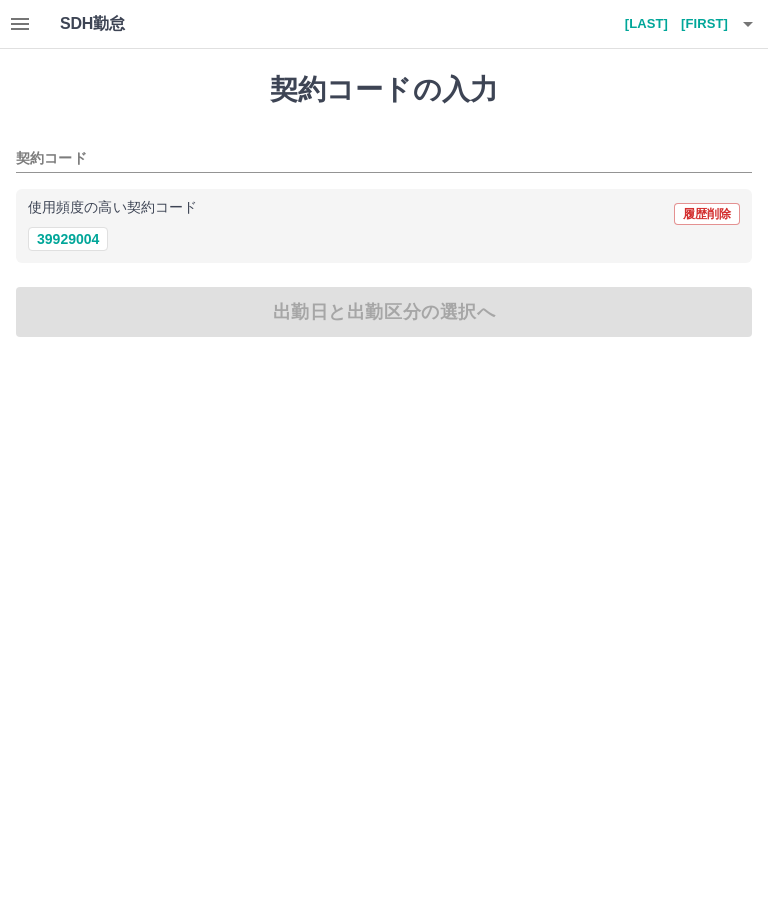 click on "39929004" at bounding box center [68, 239] 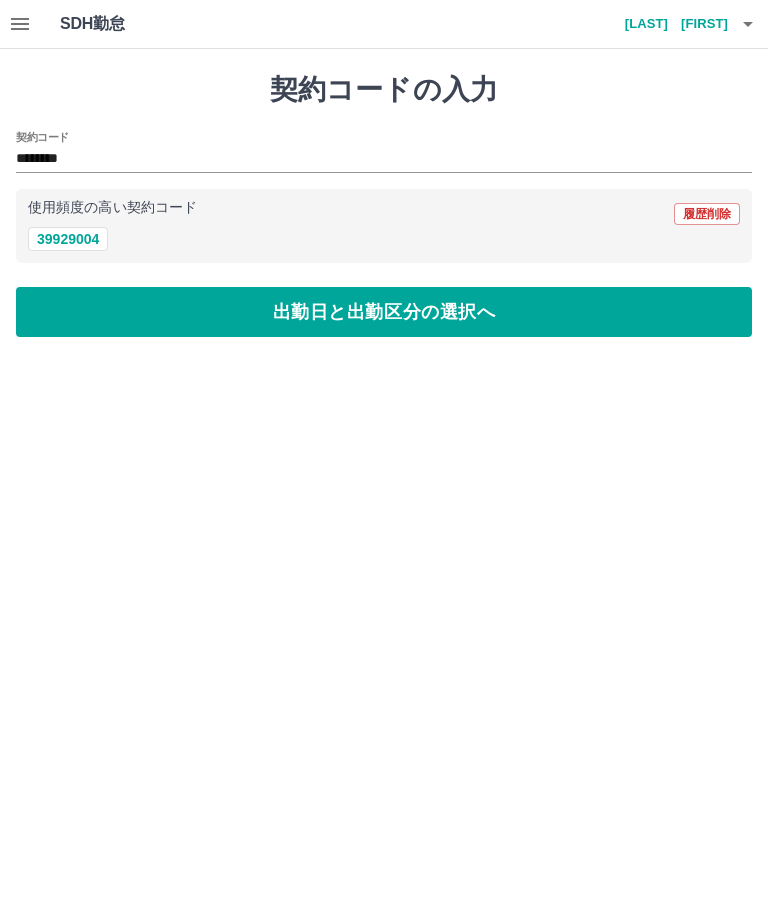 type on "********" 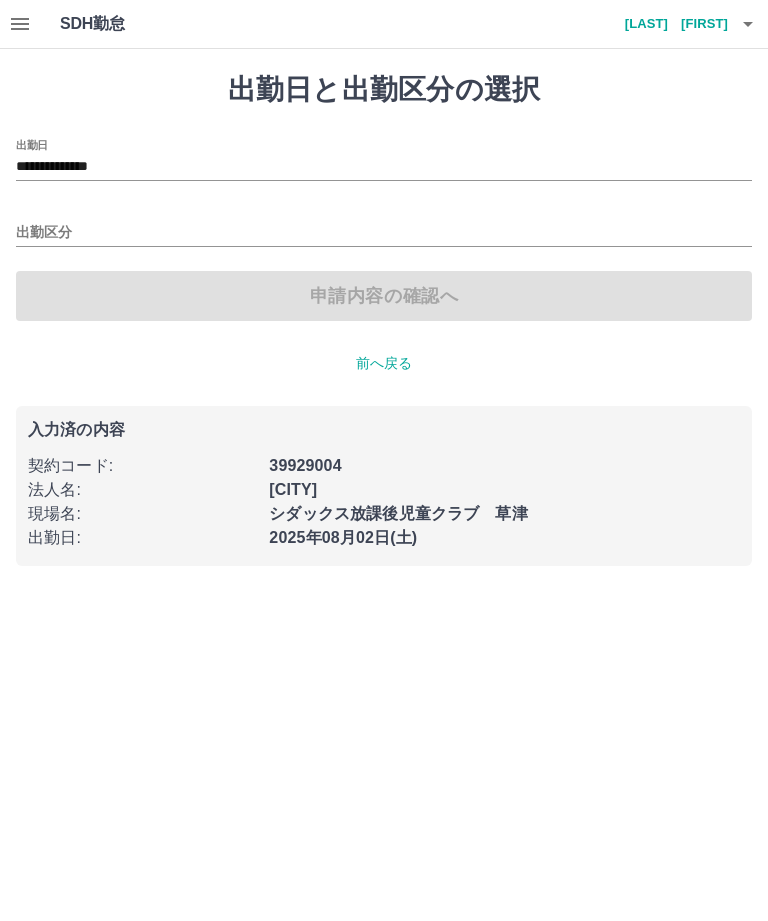click on "出勤区分" at bounding box center (384, 226) 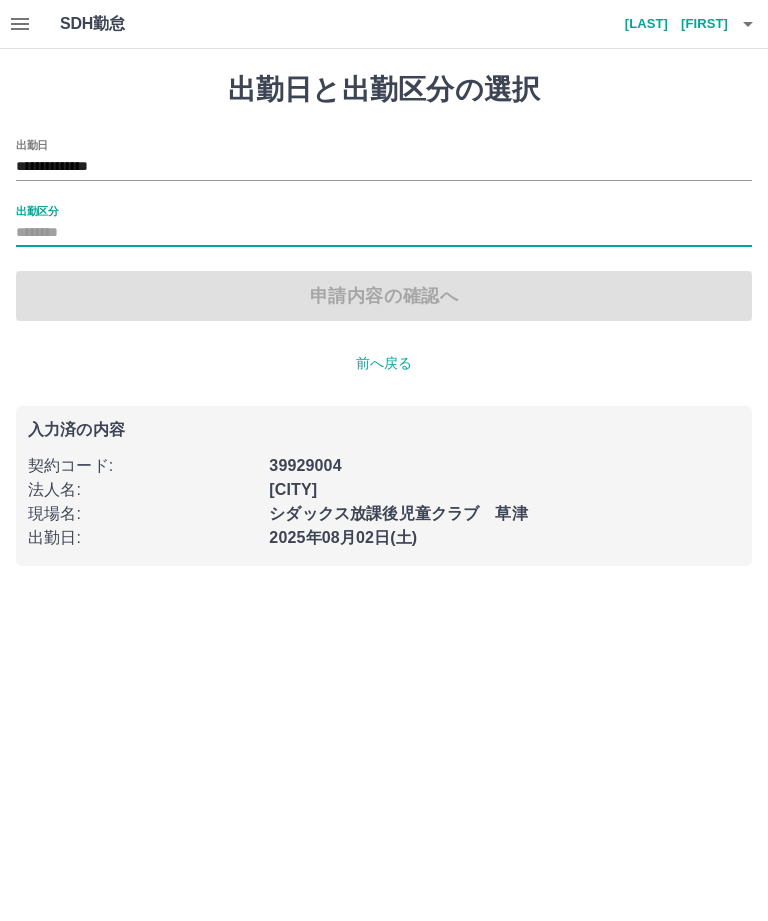 click on "出勤区分" at bounding box center [384, 226] 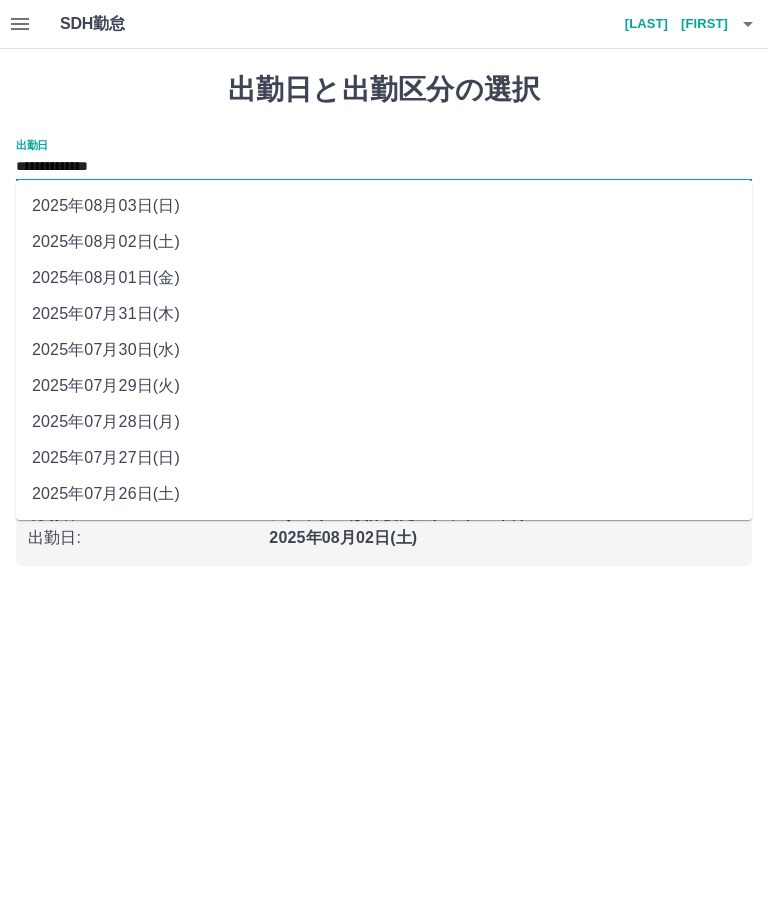 click on "2025年07月28日(月)" at bounding box center (384, 422) 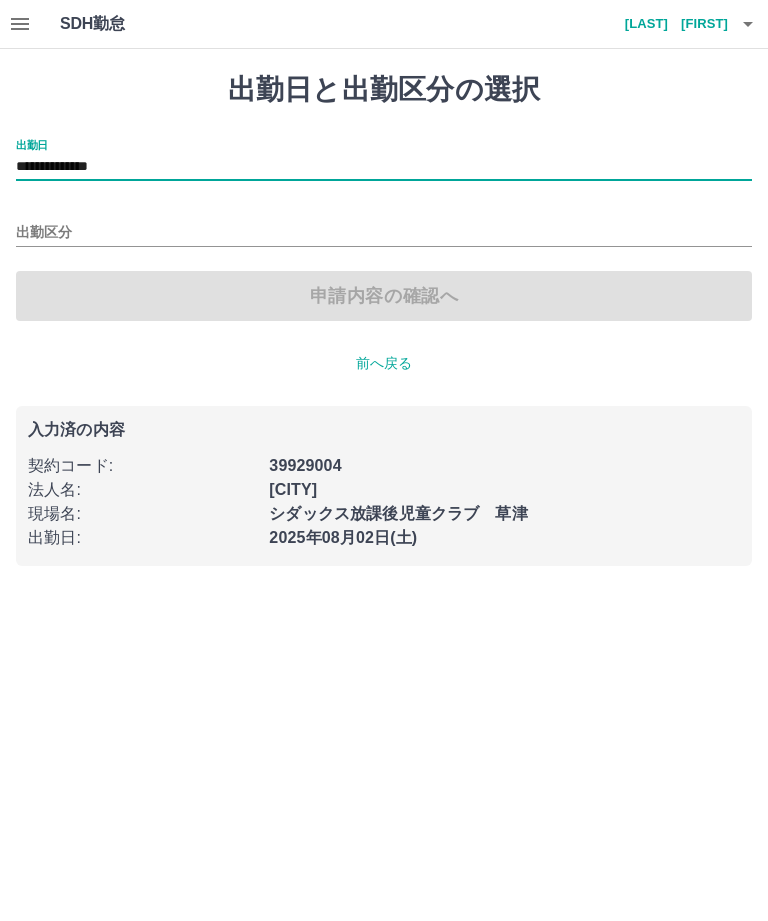 click on "出勤区分" at bounding box center [384, 233] 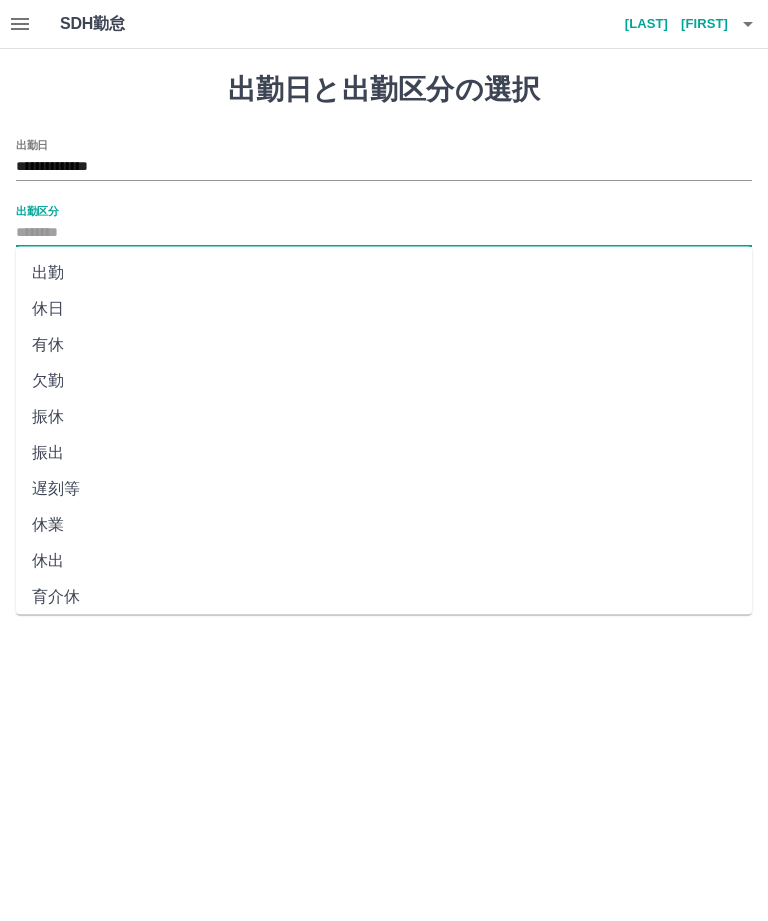click on "出勤" at bounding box center (384, 273) 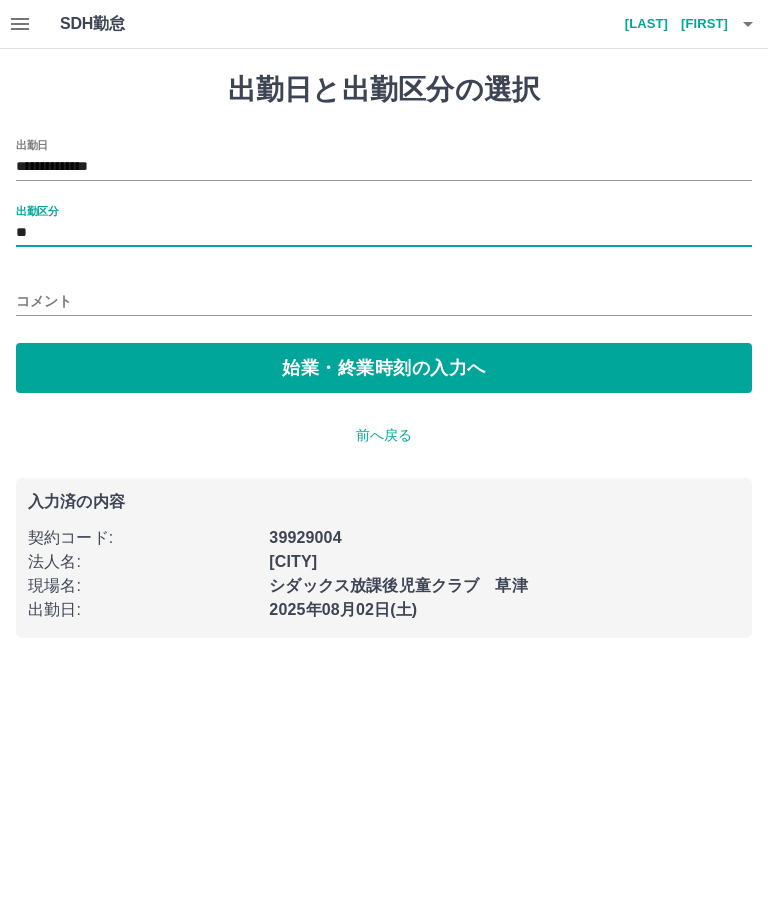 click on "始業・終業時刻の入力へ" at bounding box center [384, 368] 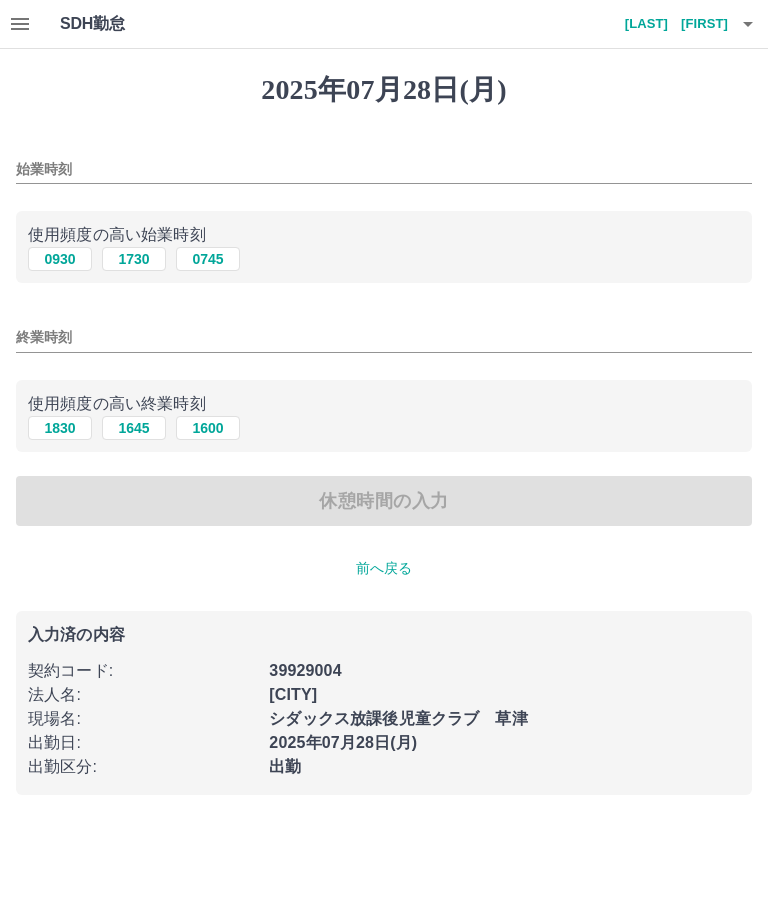 click on "始業時刻" at bounding box center (384, 169) 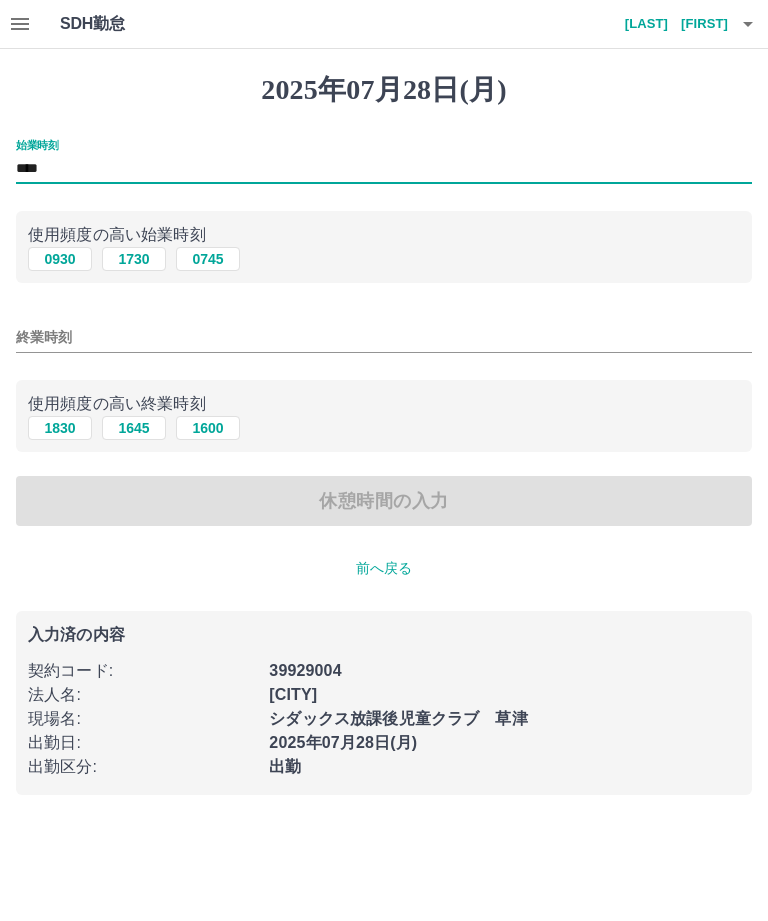 type on "****" 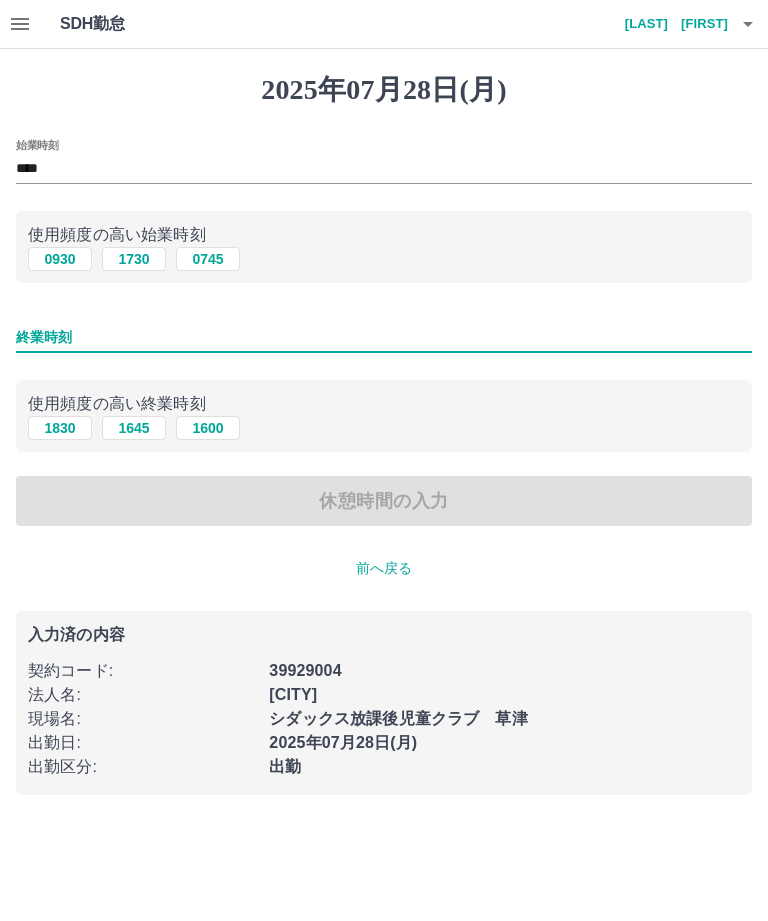click on "終業時刻" at bounding box center (384, 337) 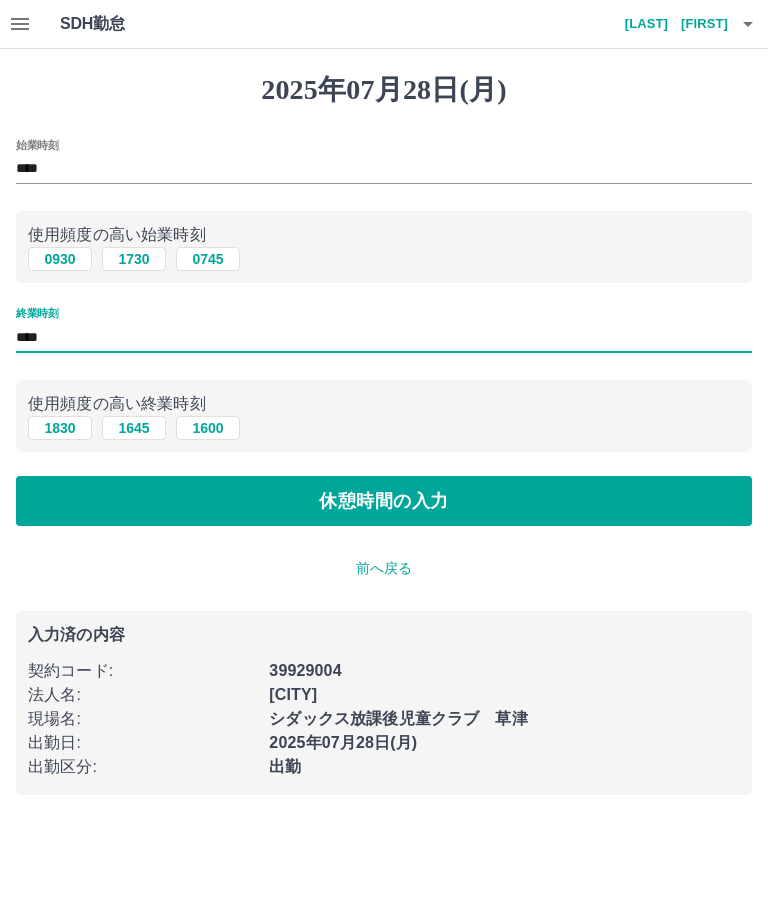type on "****" 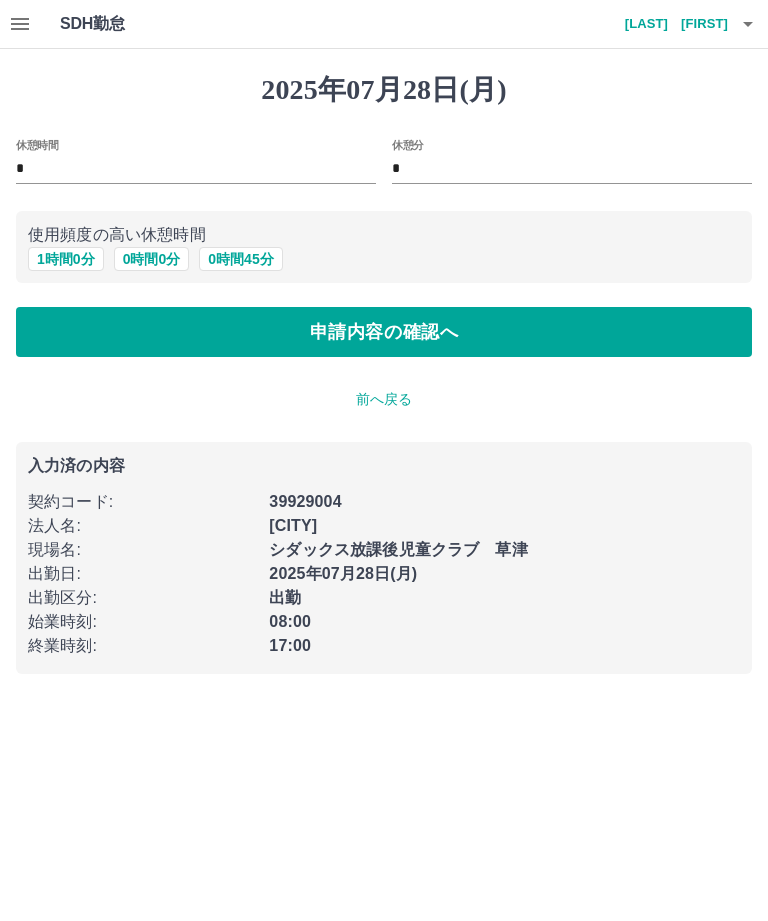 click on "1 時間 0 分" at bounding box center [66, 259] 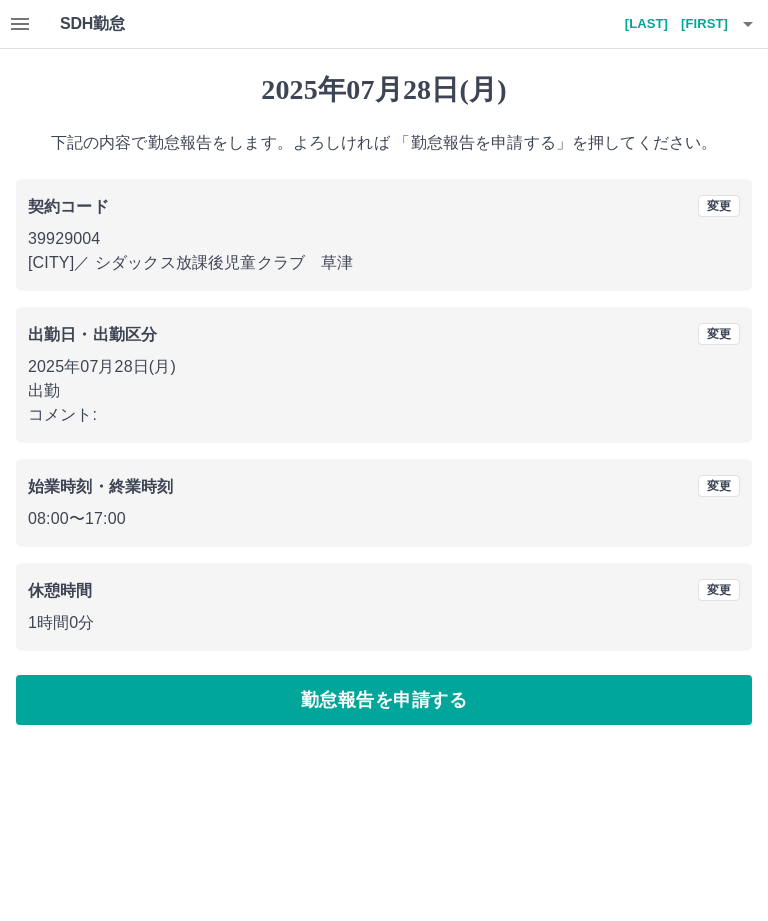 click on "勤怠報告を申請する" at bounding box center (384, 700) 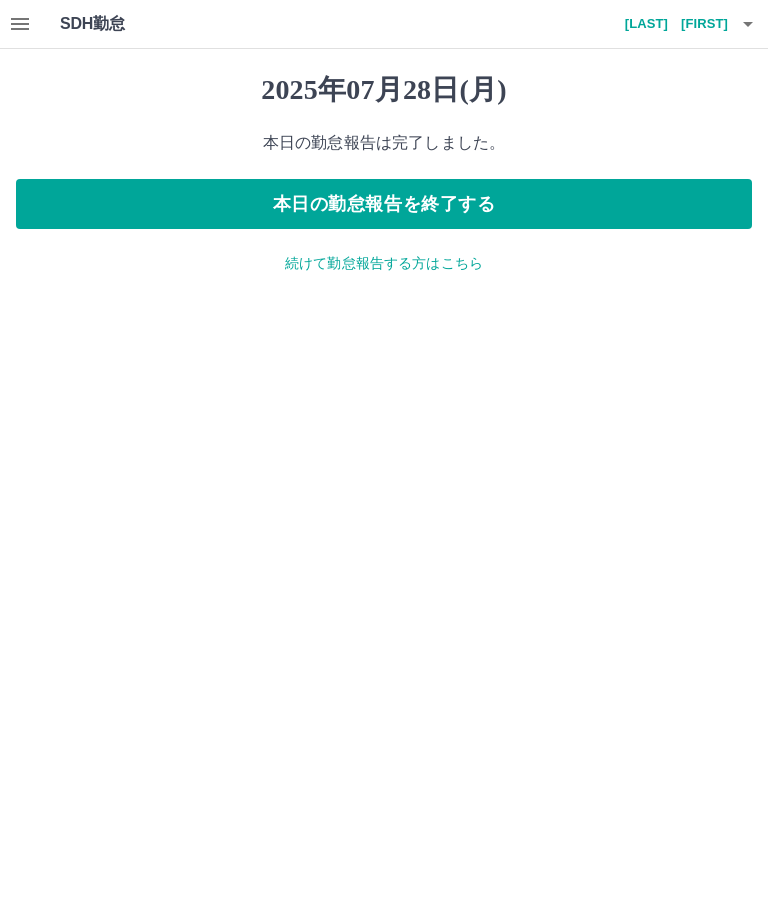click on "続けて勤怠報告する方はこちら" at bounding box center [384, 263] 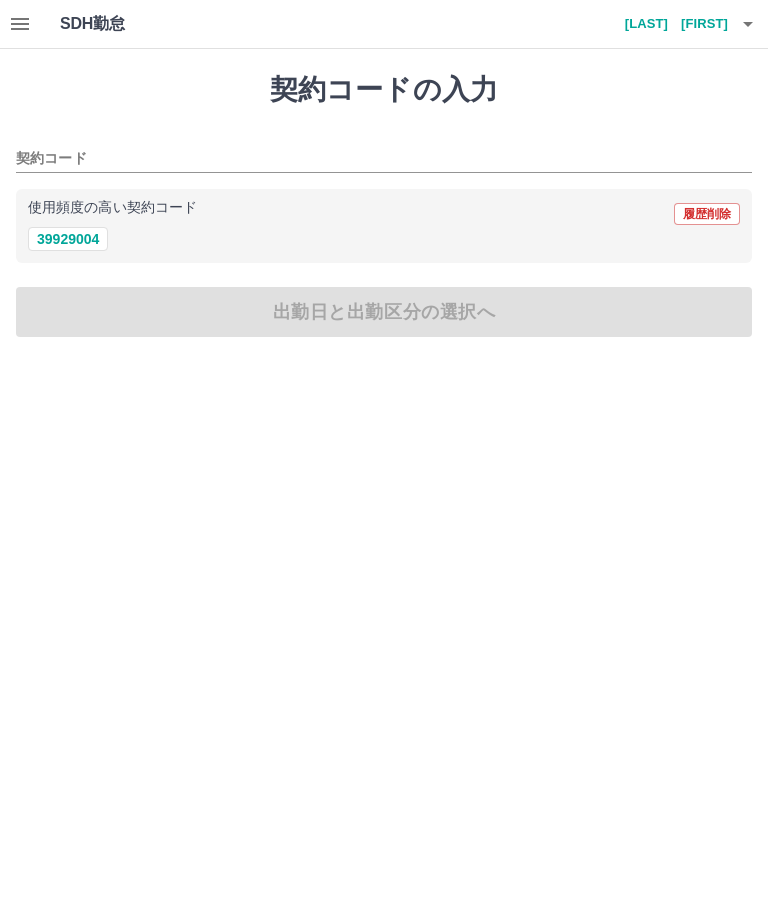 click on "使用頻度の高い契約コード 履歴削除" at bounding box center (384, 214) 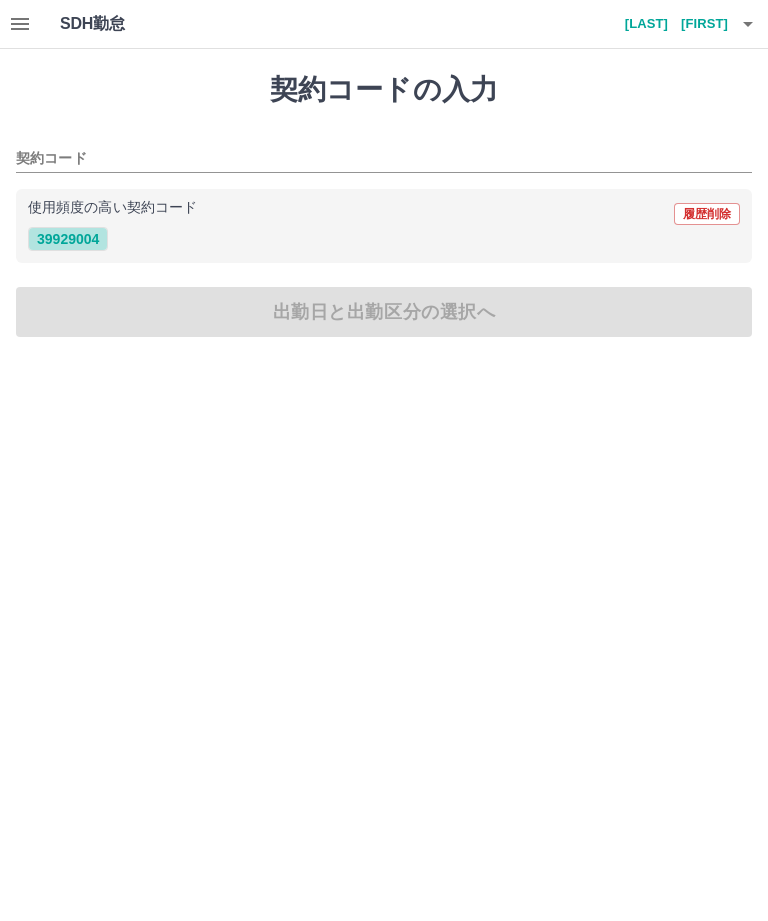 click on "39929004" at bounding box center [68, 239] 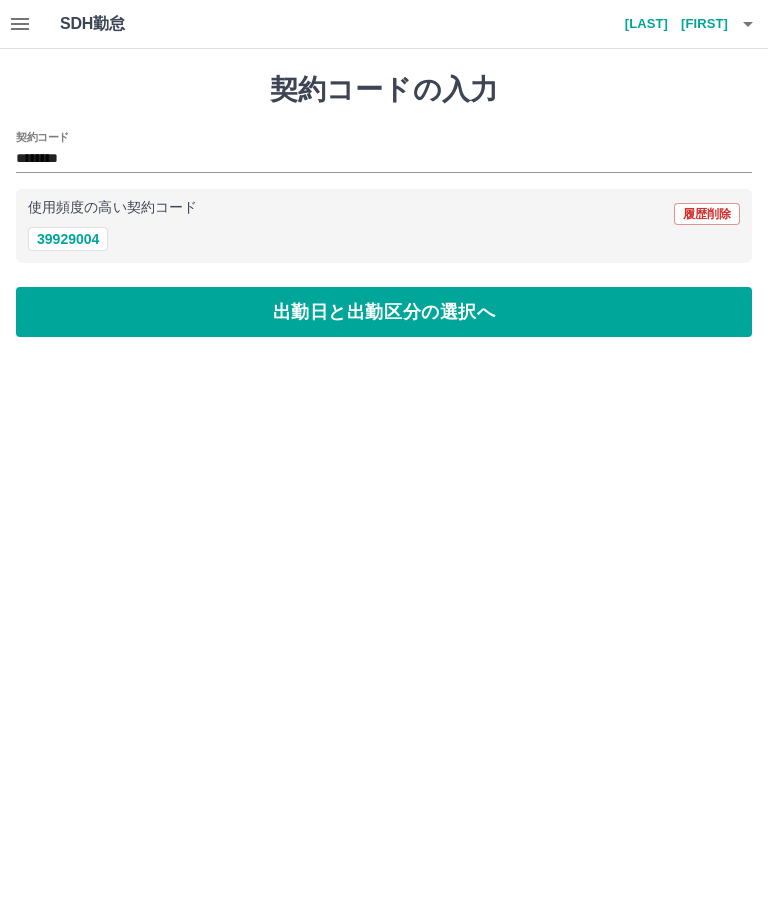 click on "出勤日と出勤区分の選択へ" at bounding box center (384, 312) 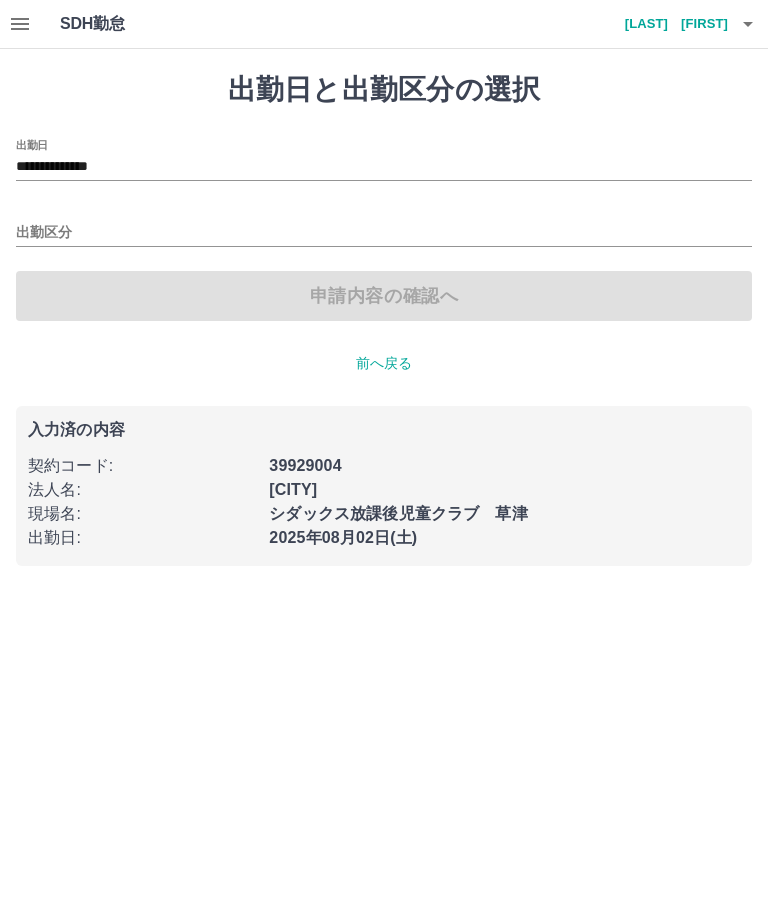 click on "**********" at bounding box center [384, 167] 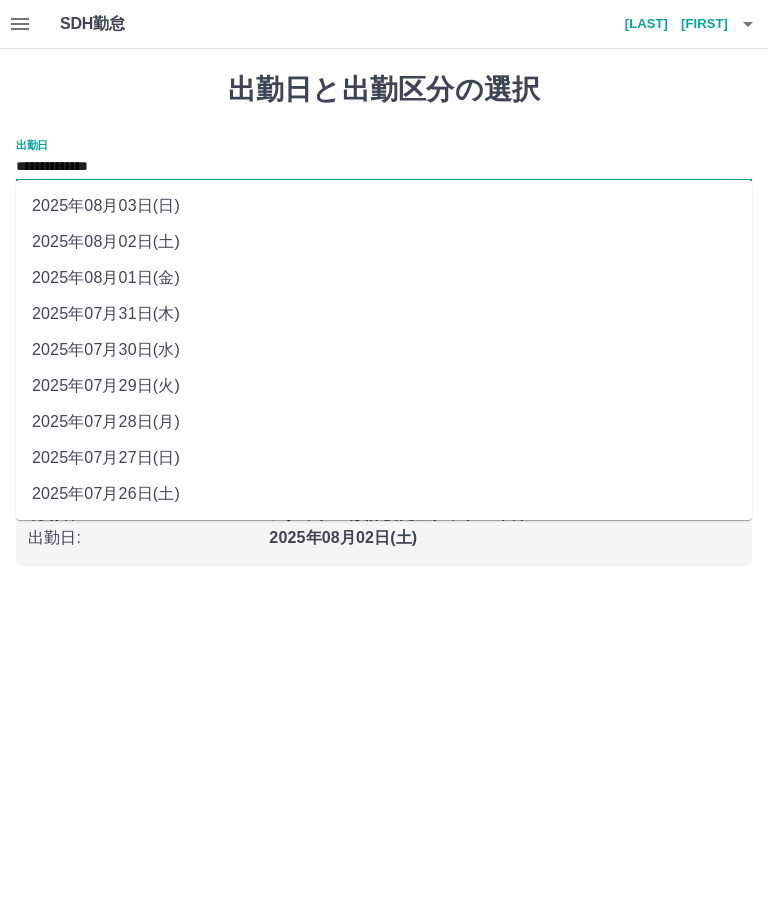 click on "2025年07月29日(火)" at bounding box center (384, 386) 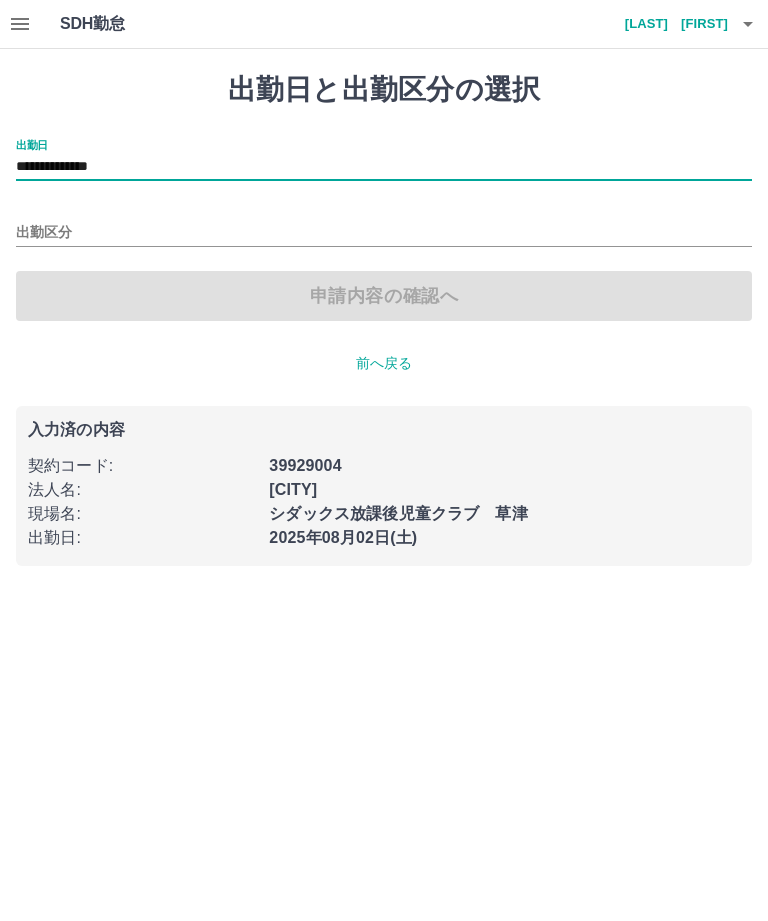 click on "出勤区分" at bounding box center [384, 233] 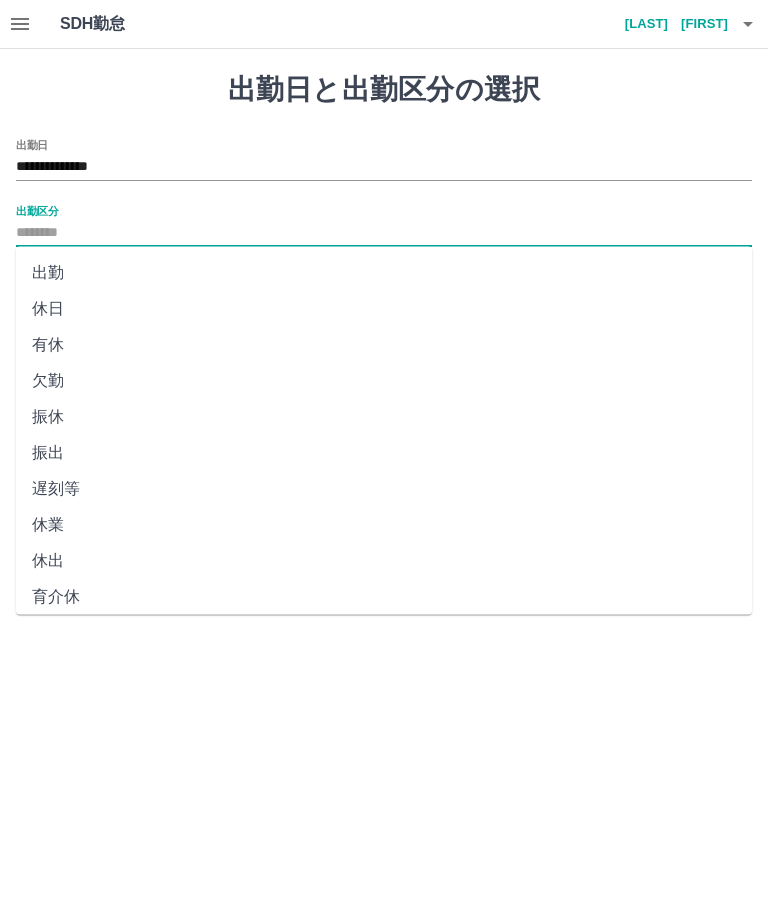 click on "出勤" at bounding box center [384, 273] 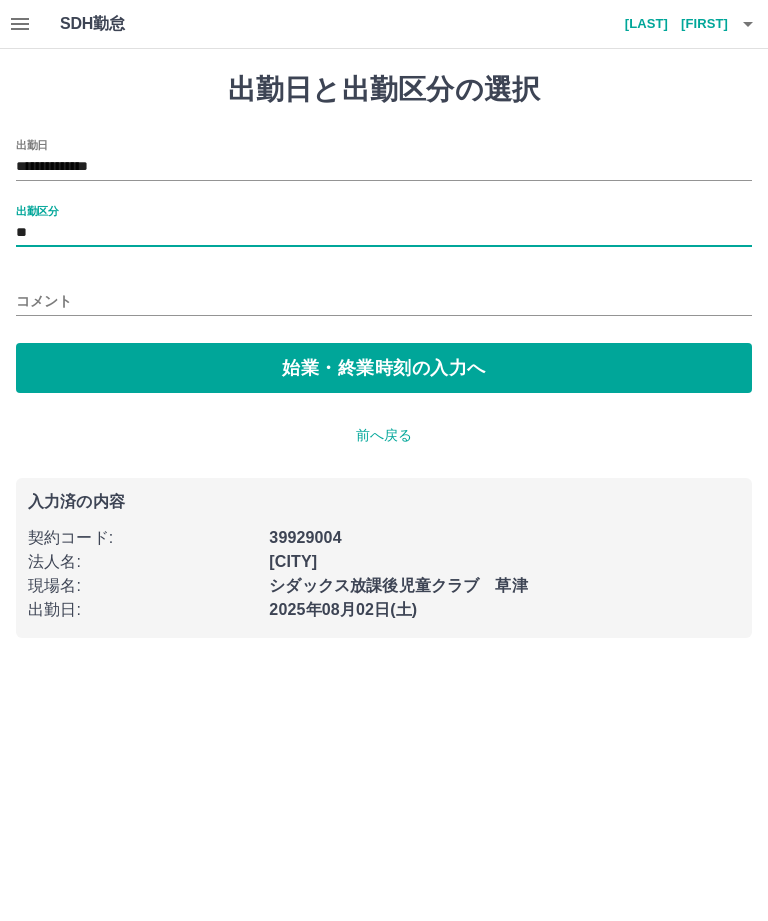 click on "始業・終業時刻の入力へ" at bounding box center (384, 368) 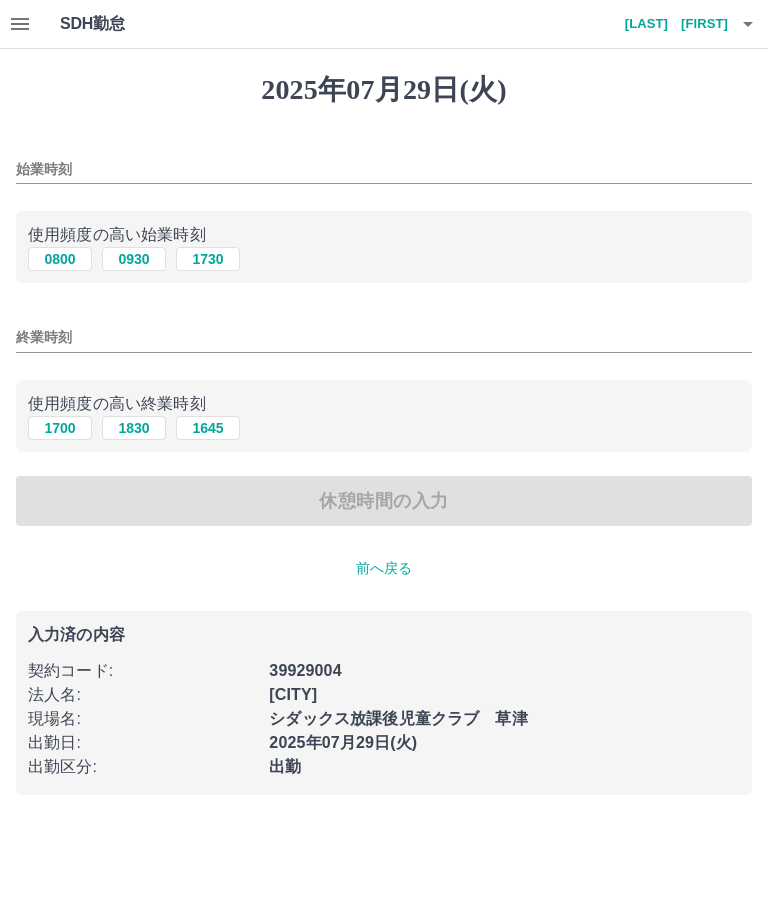 click on "0800" at bounding box center [60, 259] 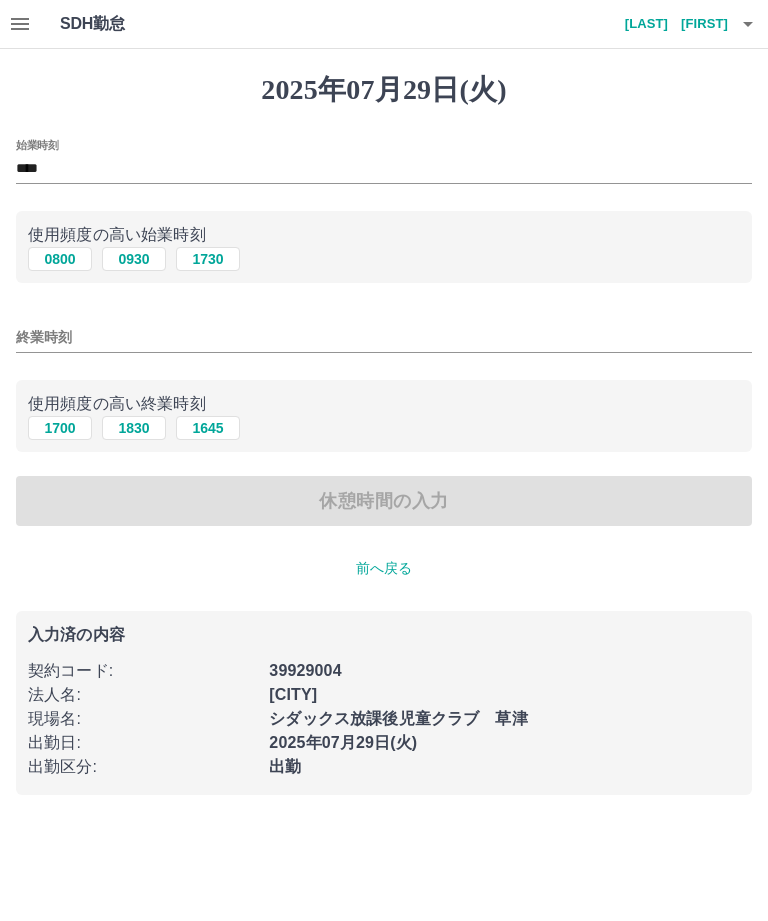 click on "終業時刻" at bounding box center (384, 337) 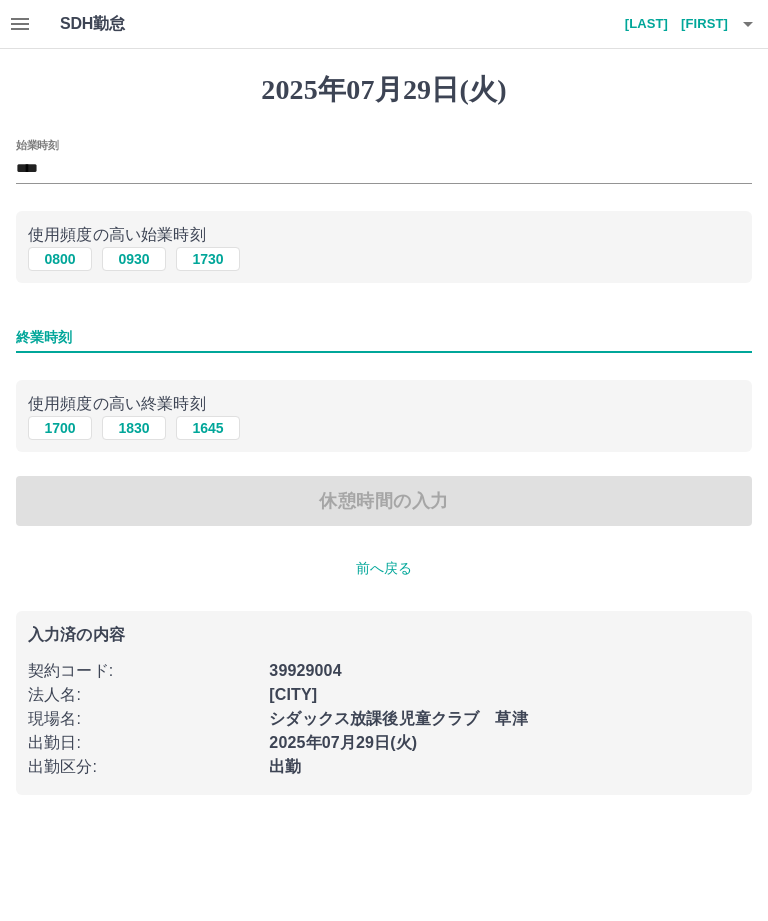 click on "終業時刻" at bounding box center [384, 337] 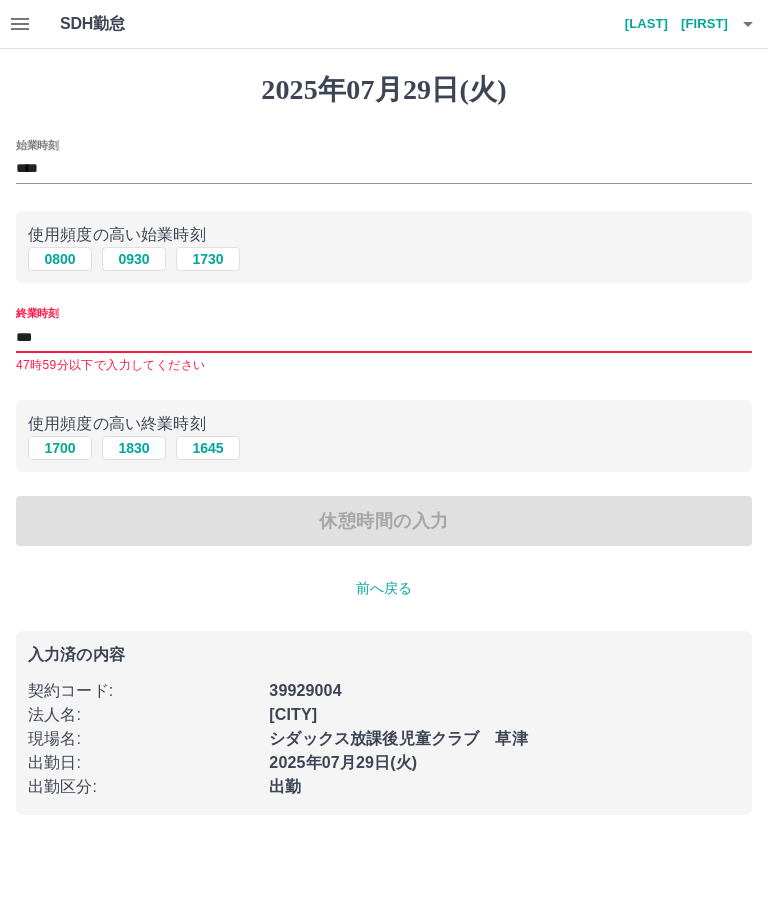 type on "****" 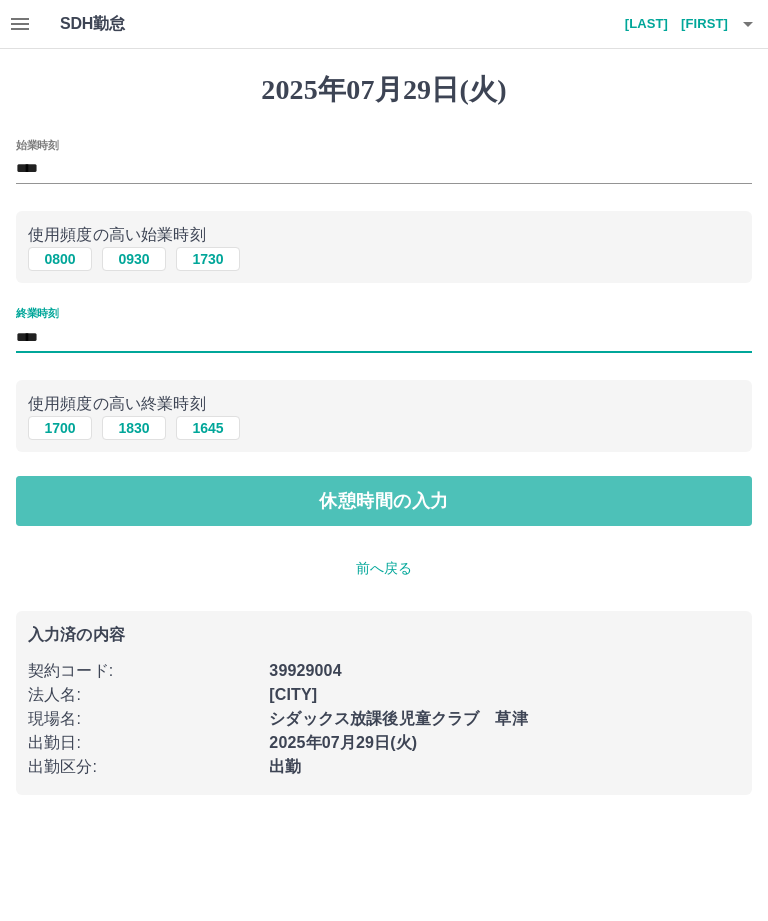 click on "休憩時間の入力" at bounding box center [384, 501] 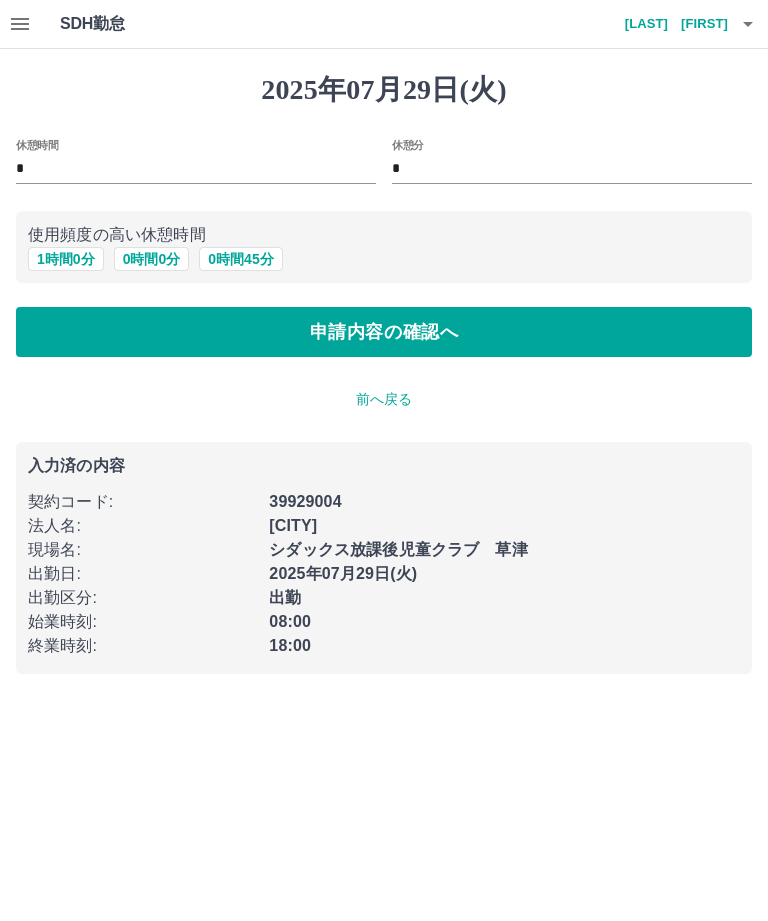 click on "1 時間 0 分" at bounding box center [66, 259] 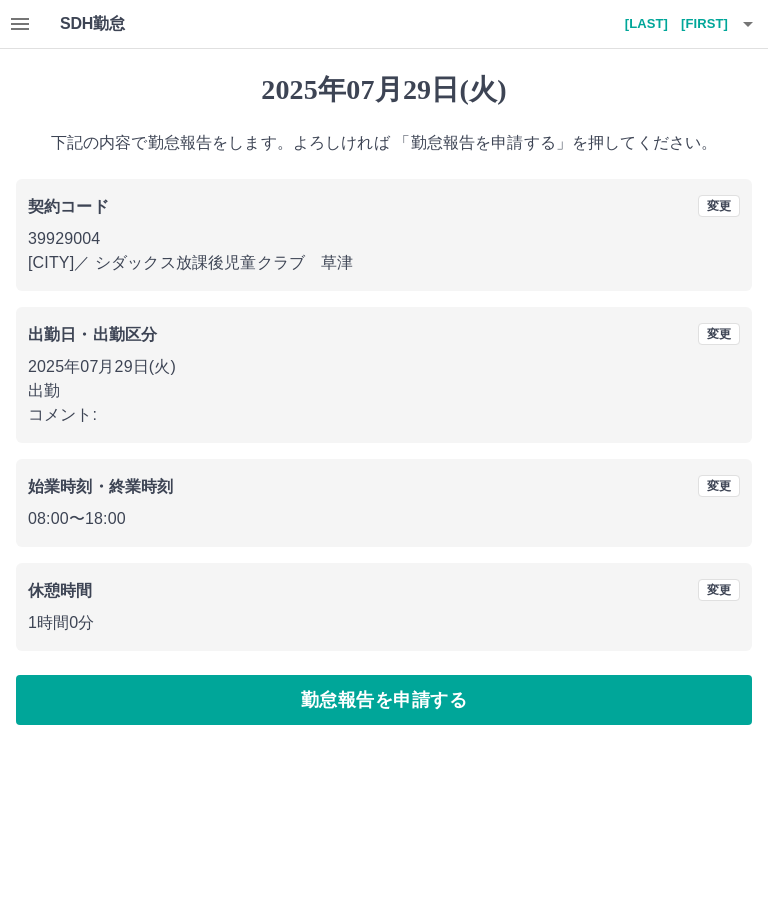 click on "勤怠報告を申請する" at bounding box center (384, 700) 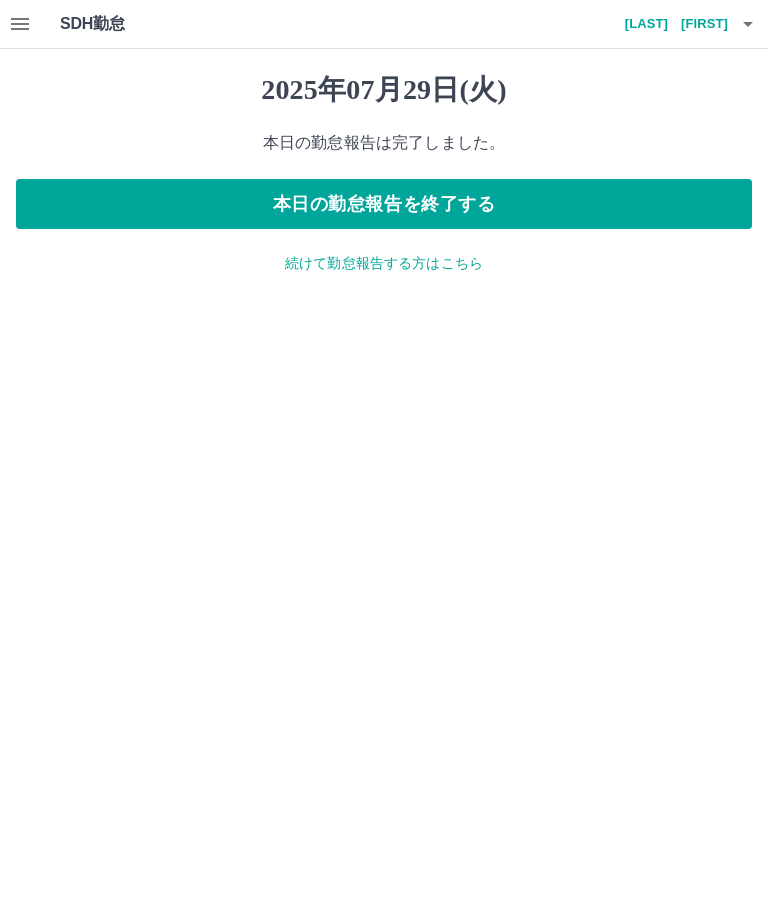 click on "[YEAR]年[MONTH]月[DAY]日([DAY_OF_WEEK]) 本日の勤怠報告は完了しました。 本日の勤怠報告を終了する 続けて勤怠報告する方はこちら" at bounding box center [384, 173] 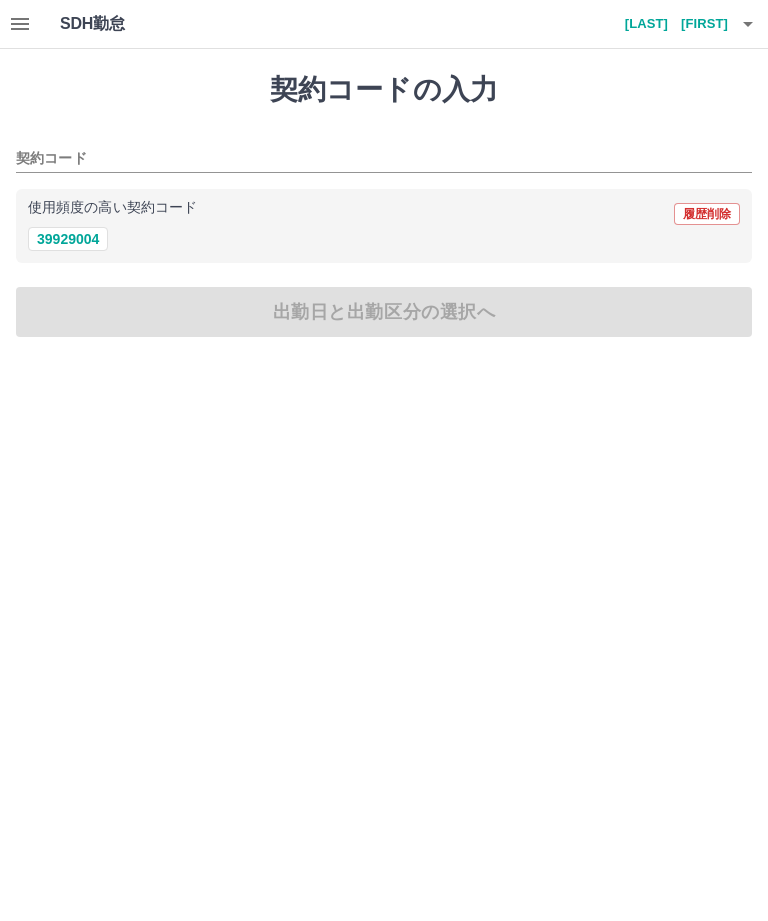 click on "39929004" at bounding box center [68, 239] 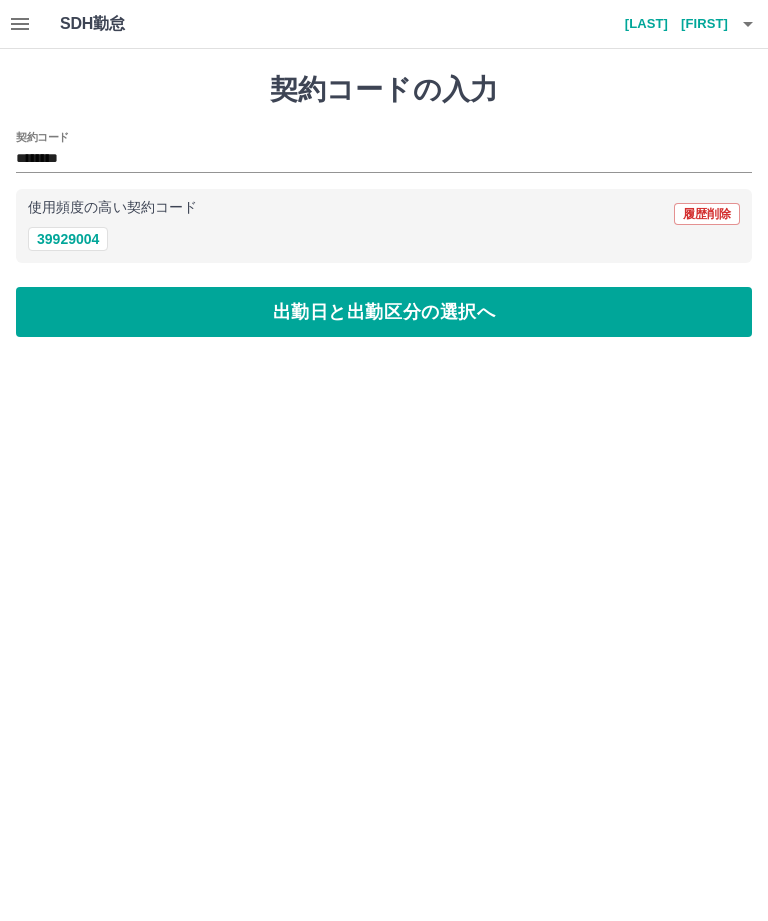 click on "出勤日と出勤区分の選択へ" at bounding box center [384, 312] 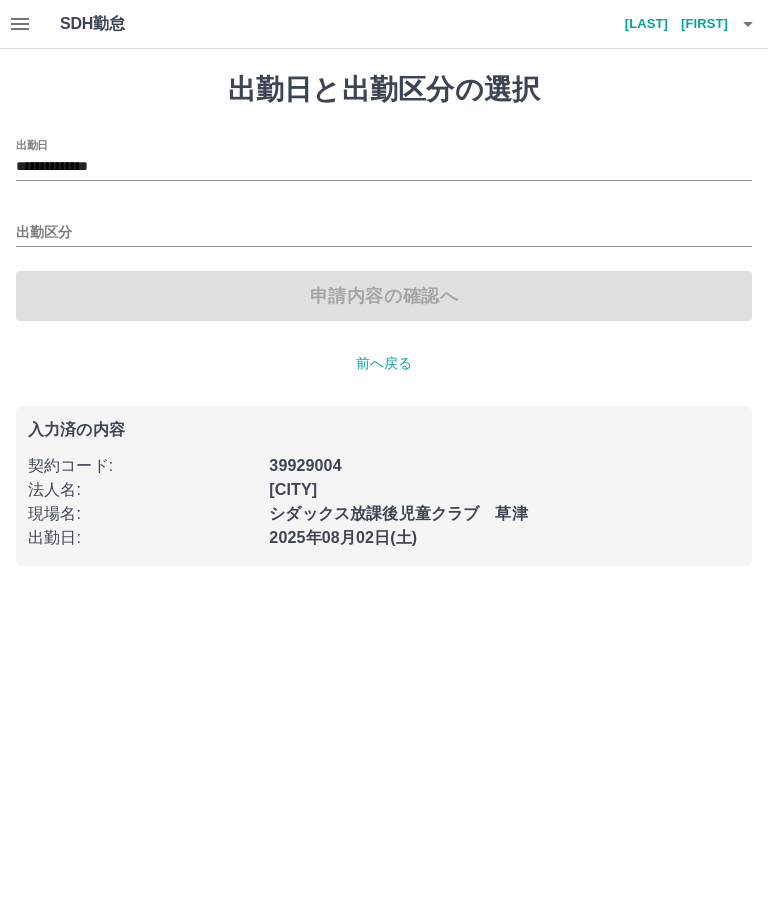 click on "**********" at bounding box center (384, 167) 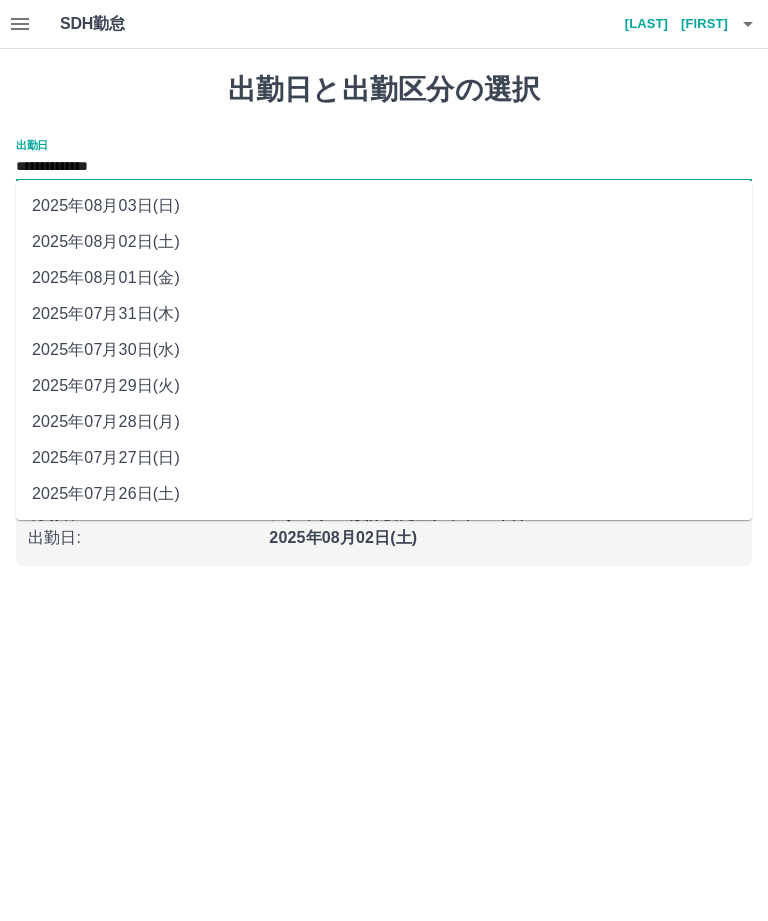 click on "2025年07月30日(水)" at bounding box center (384, 350) 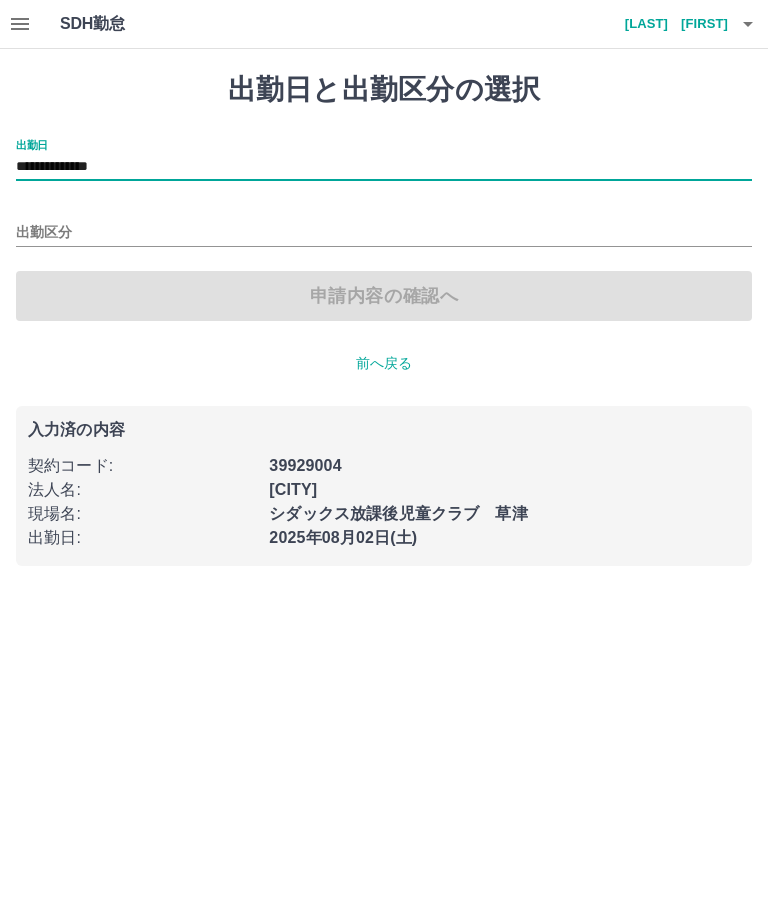 click on "出勤区分" at bounding box center [384, 233] 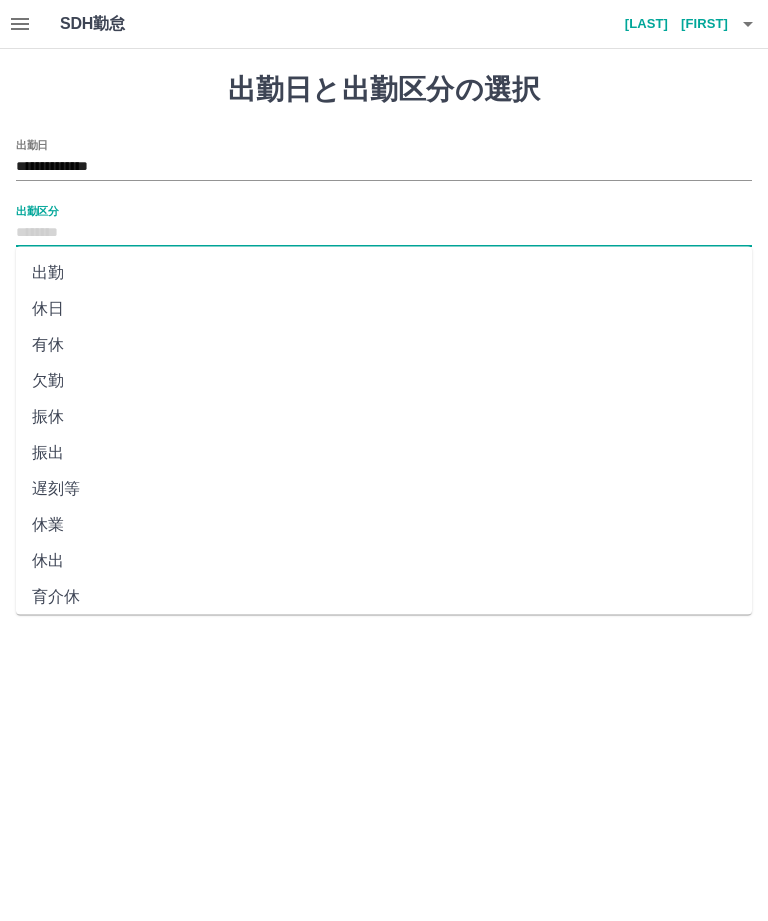click on "出勤" at bounding box center [384, 273] 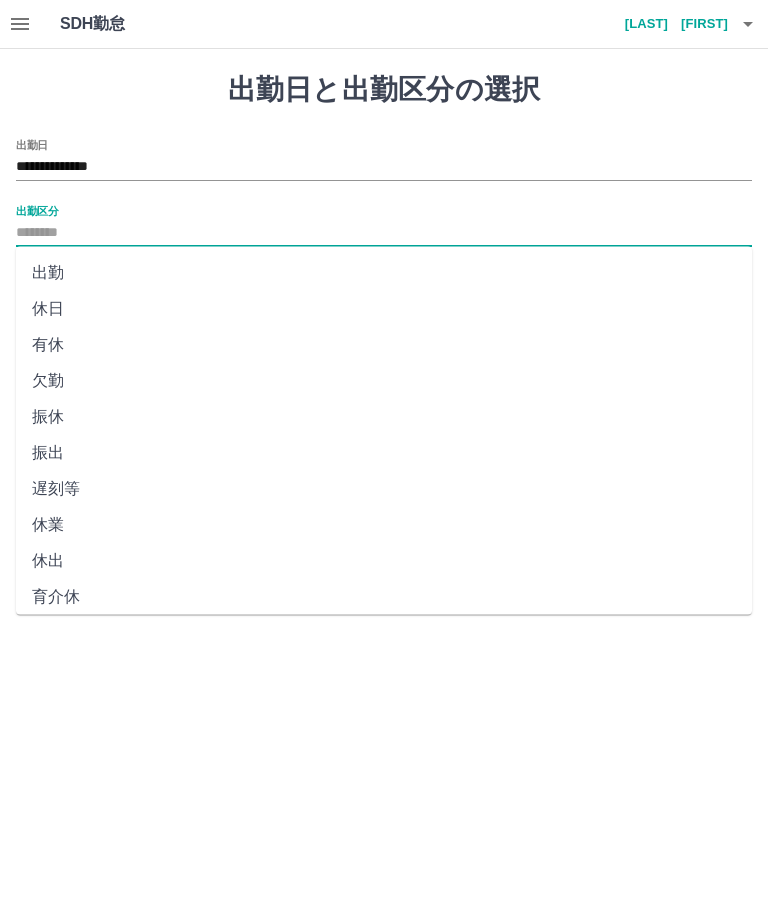 type on "**" 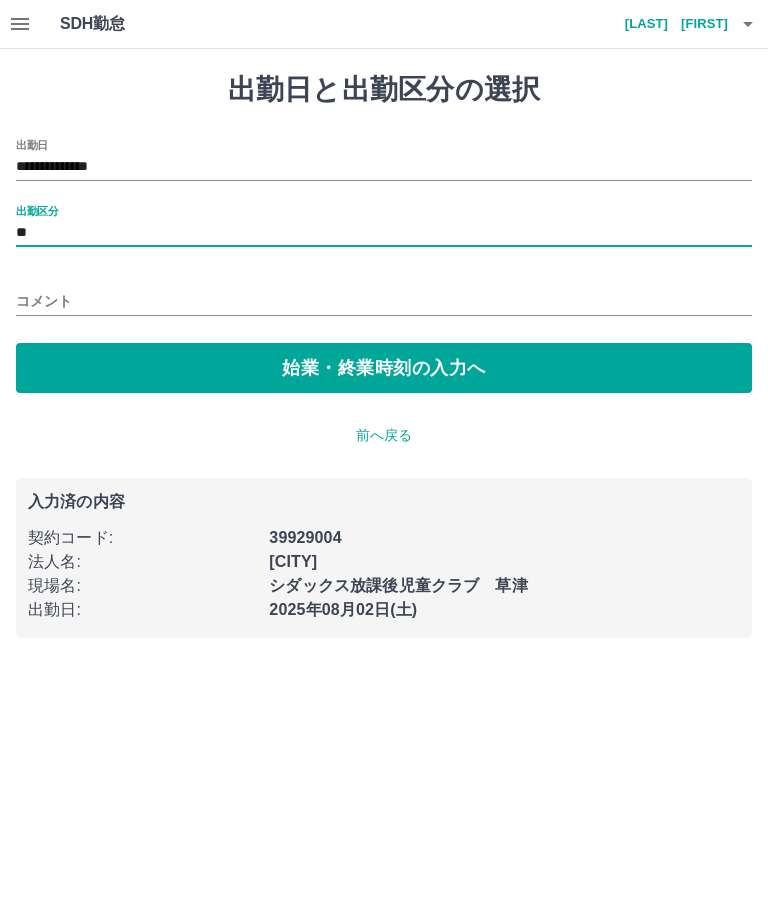 click on "始業・終業時刻の入力へ" at bounding box center (384, 368) 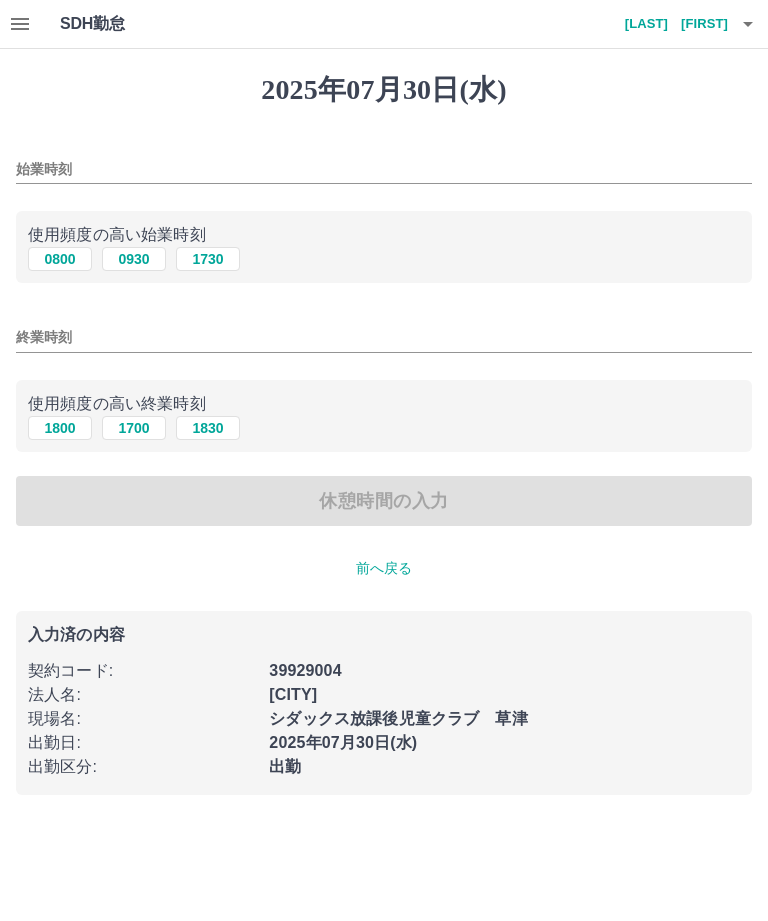click on "0800" at bounding box center (60, 259) 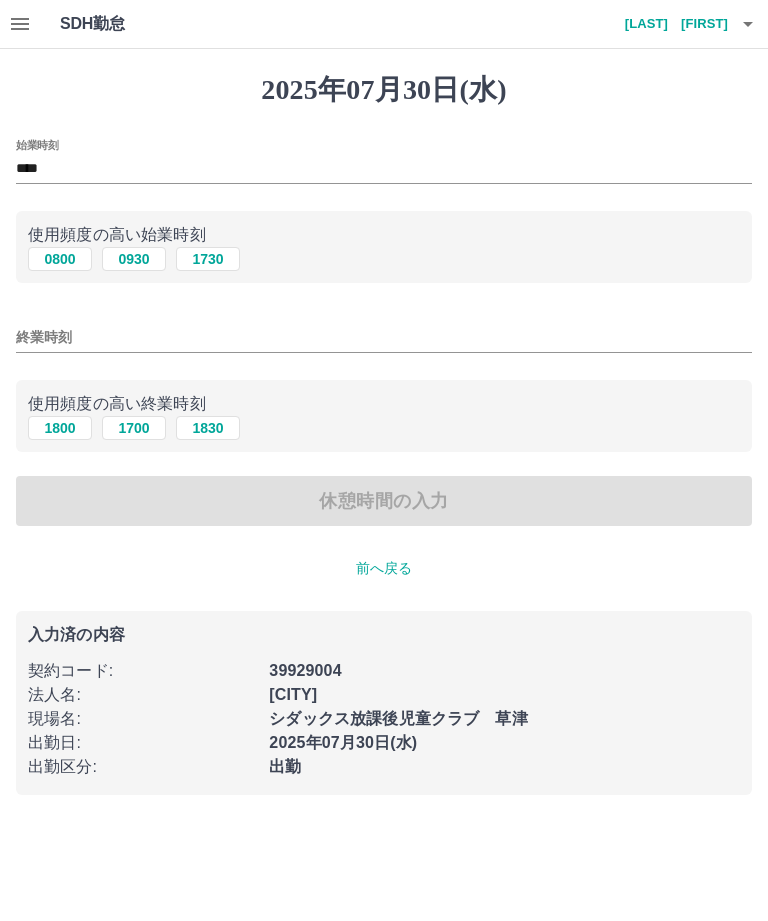 click on "終業時刻" at bounding box center (384, 337) 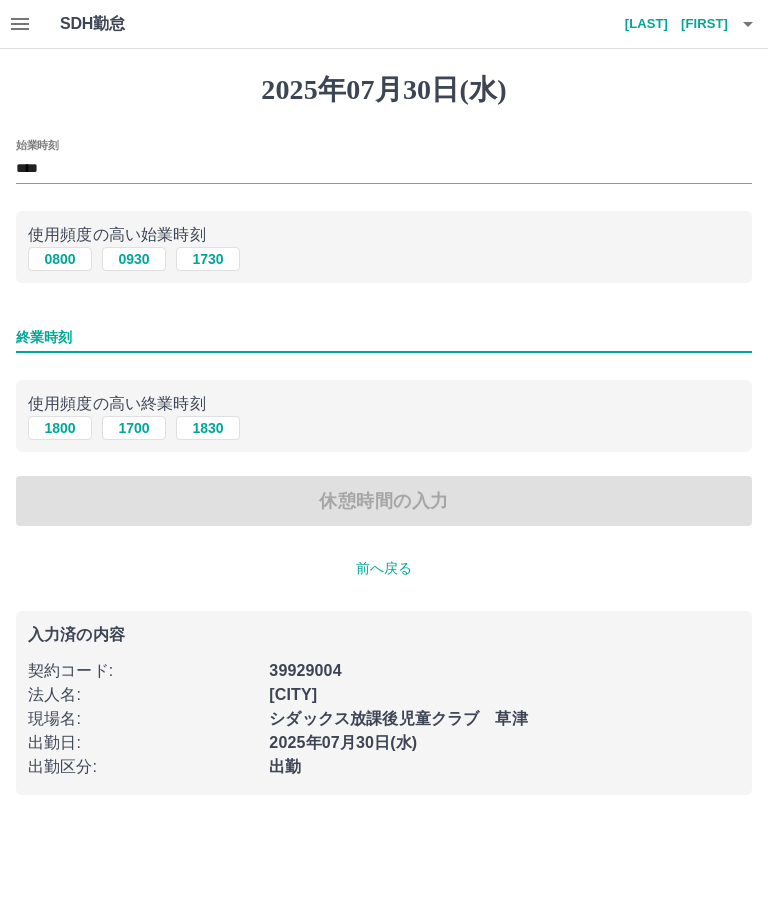 click on "1830" at bounding box center (208, 428) 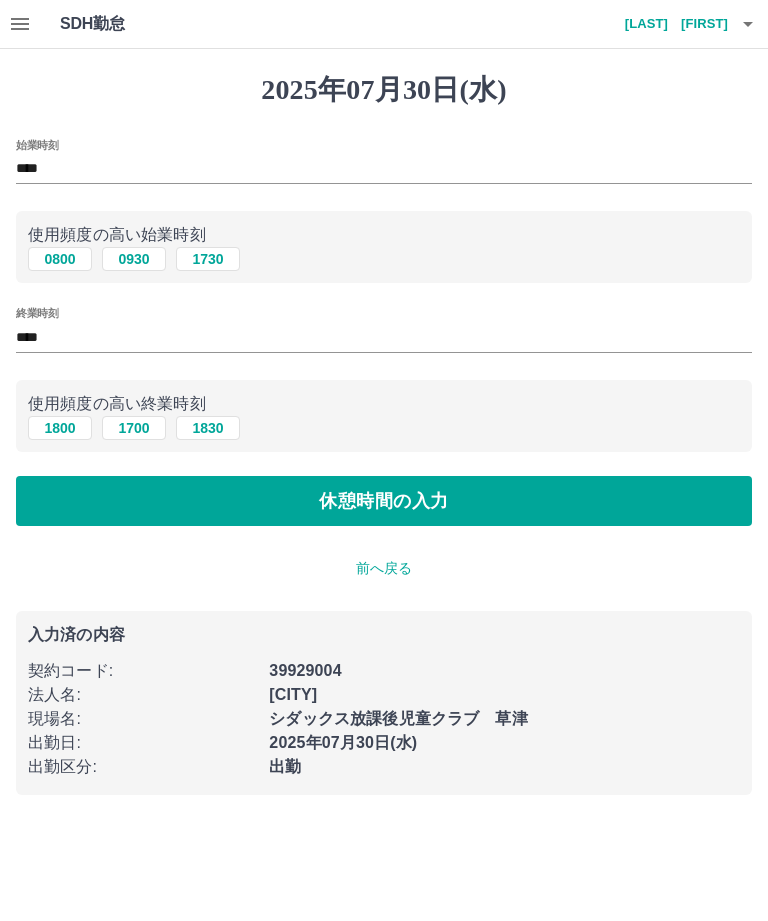 click on "休憩時間の入力" at bounding box center (384, 501) 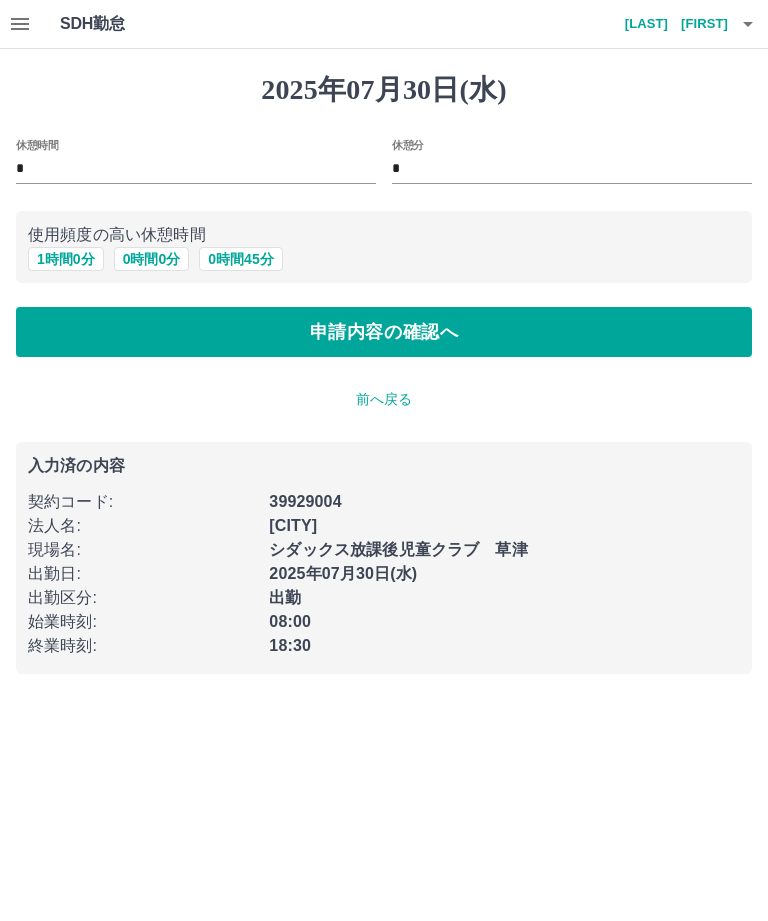 click on "1 時間 0 分" at bounding box center (66, 259) 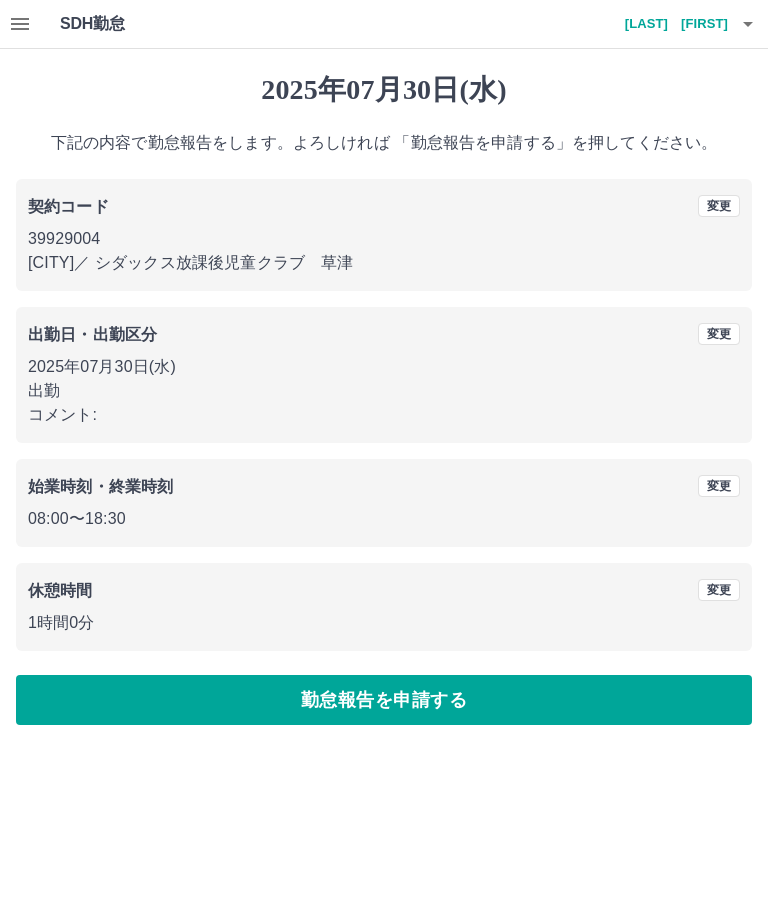 click on "勤怠報告を申請する" at bounding box center [384, 700] 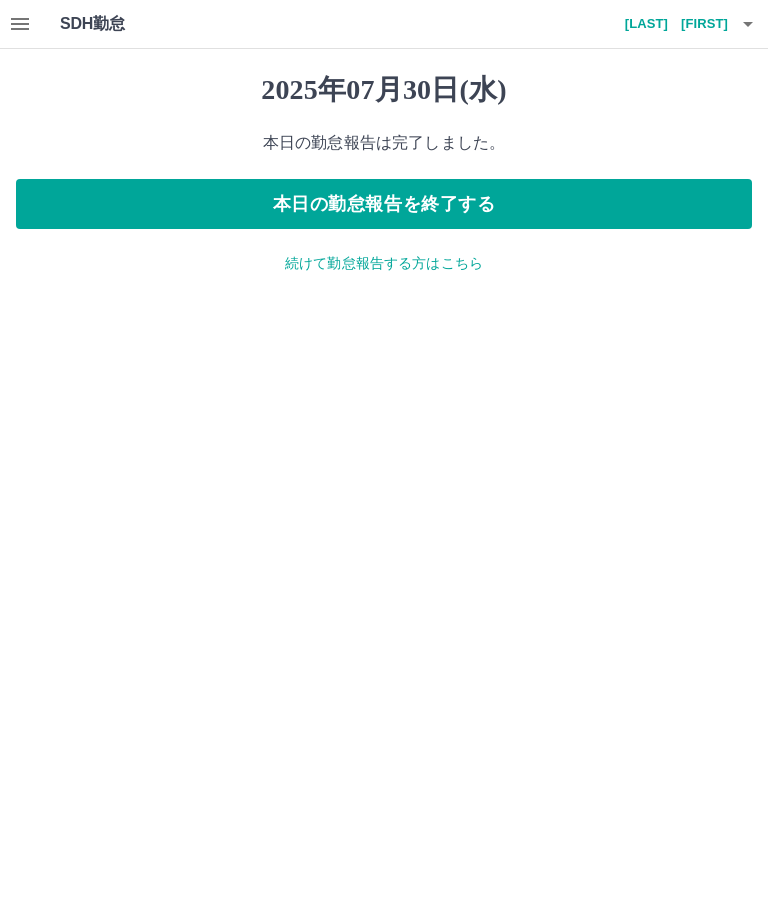 click on "続けて勤怠報告する方はこちら" at bounding box center [384, 263] 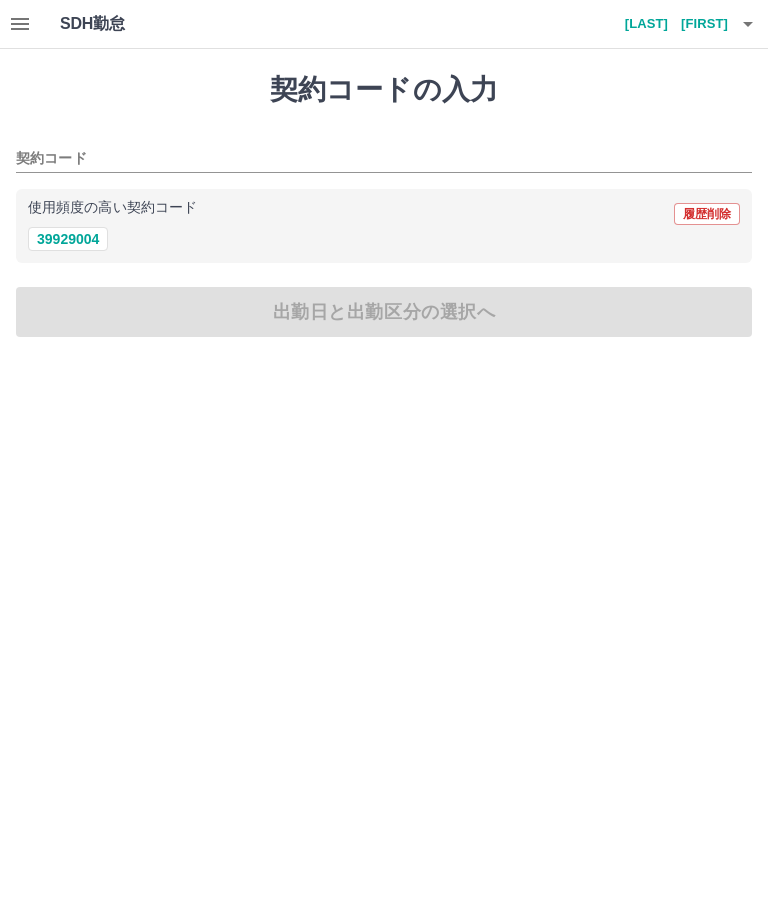 click on "39929004" at bounding box center [68, 239] 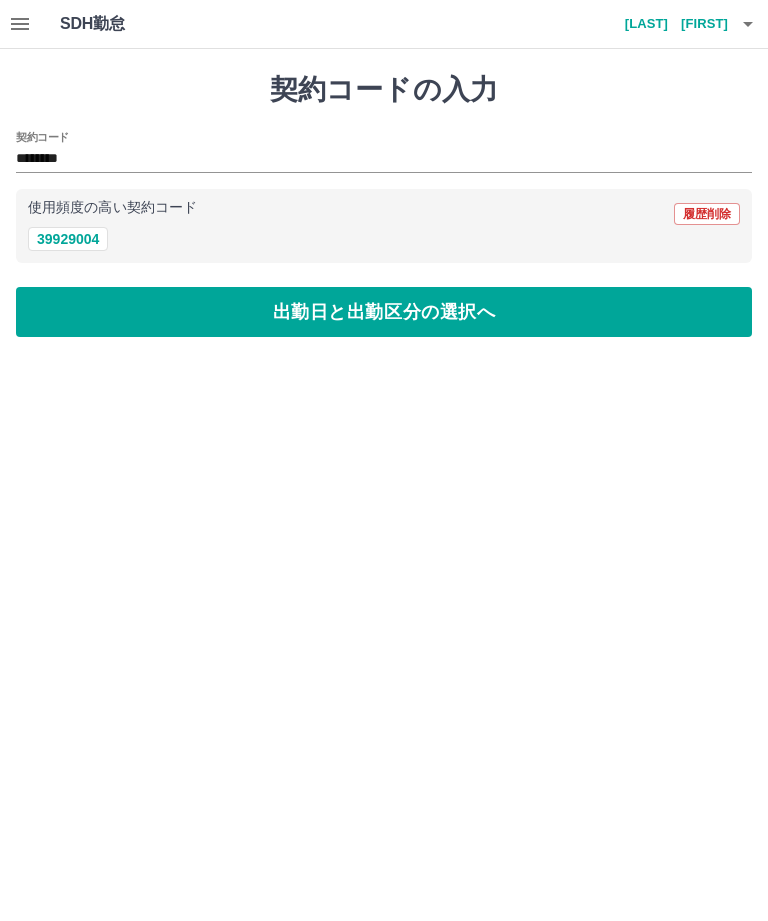 click on "出勤日と出勤区分の選択へ" at bounding box center [384, 312] 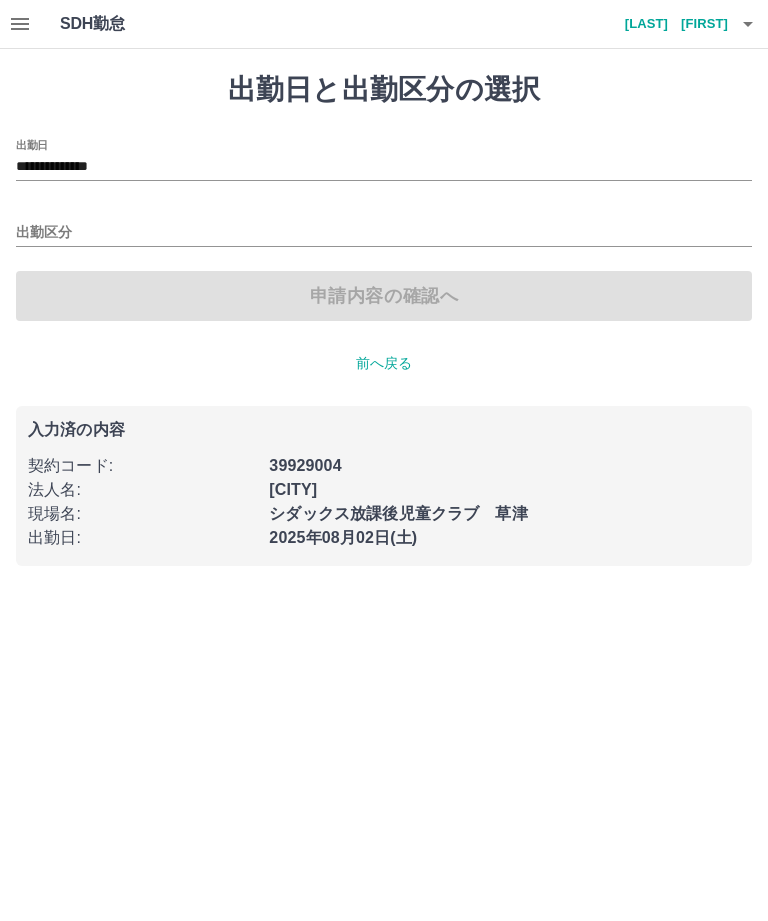 click on "出勤区分" at bounding box center (384, 233) 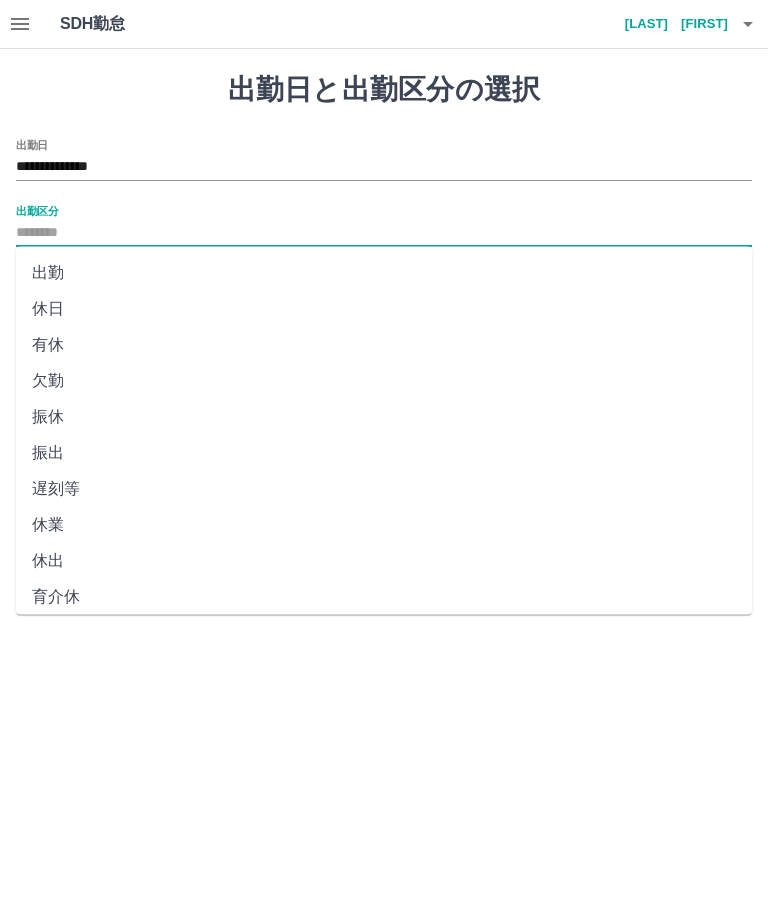 click on "**********" at bounding box center [384, 167] 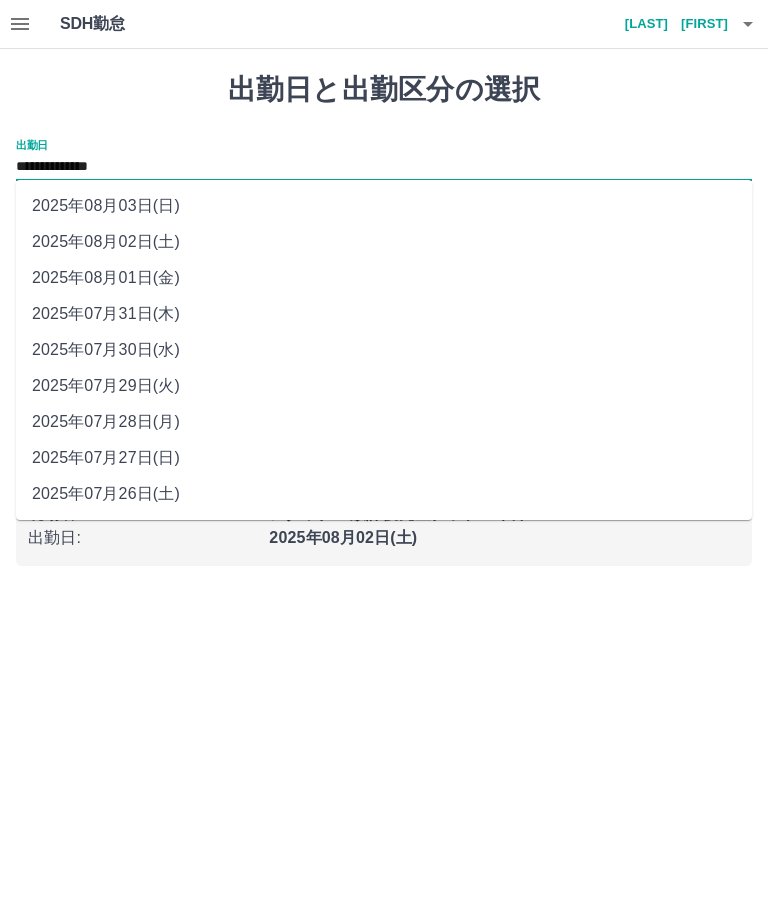 click on "2025年08月01日(金)" at bounding box center [384, 278] 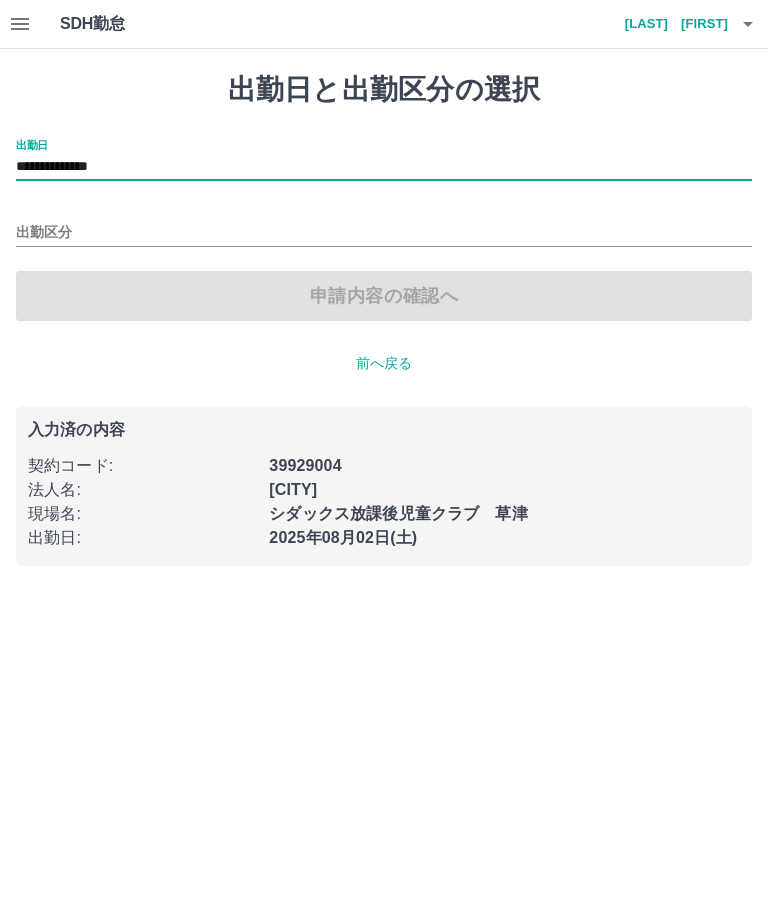 click on "**********" at bounding box center [384, 167] 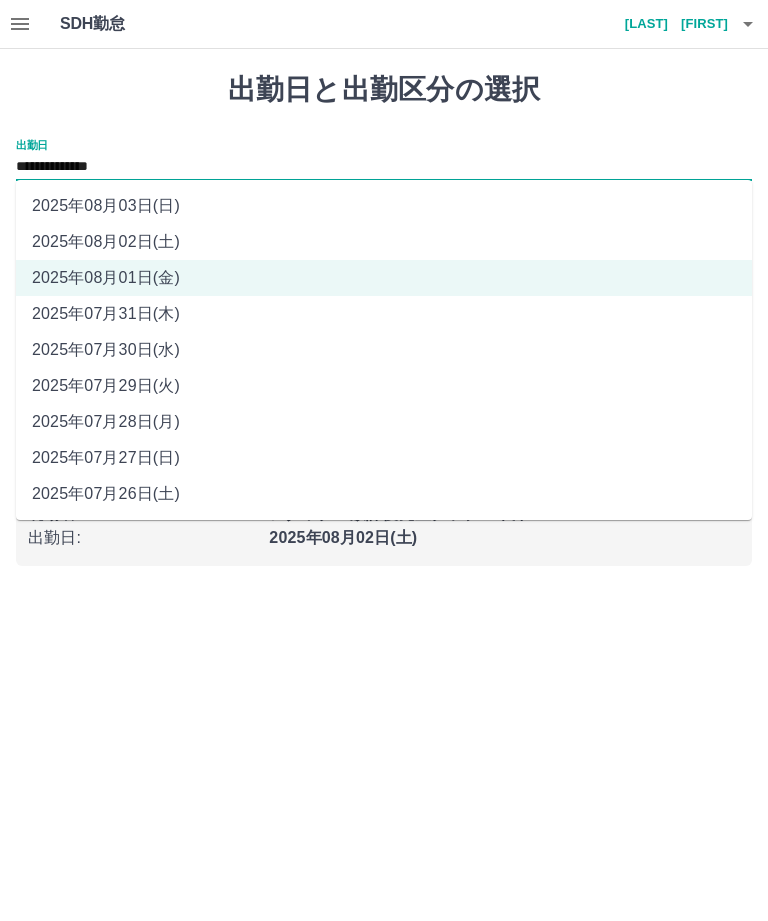 click on "2025年07月31日(木)" at bounding box center [384, 314] 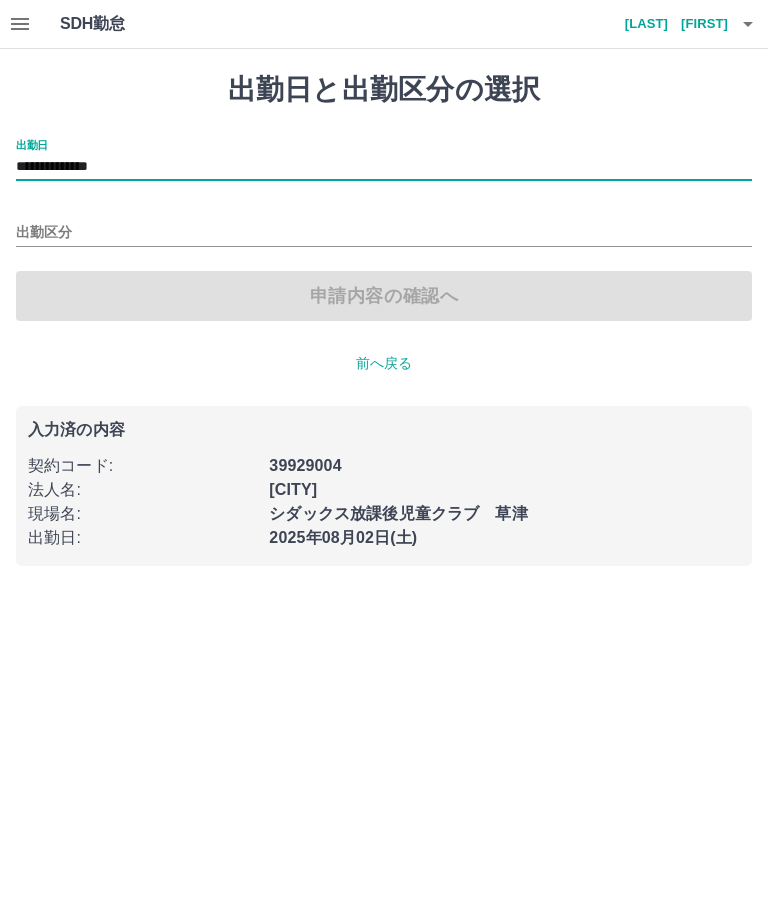 click on "出勤区分" at bounding box center (384, 233) 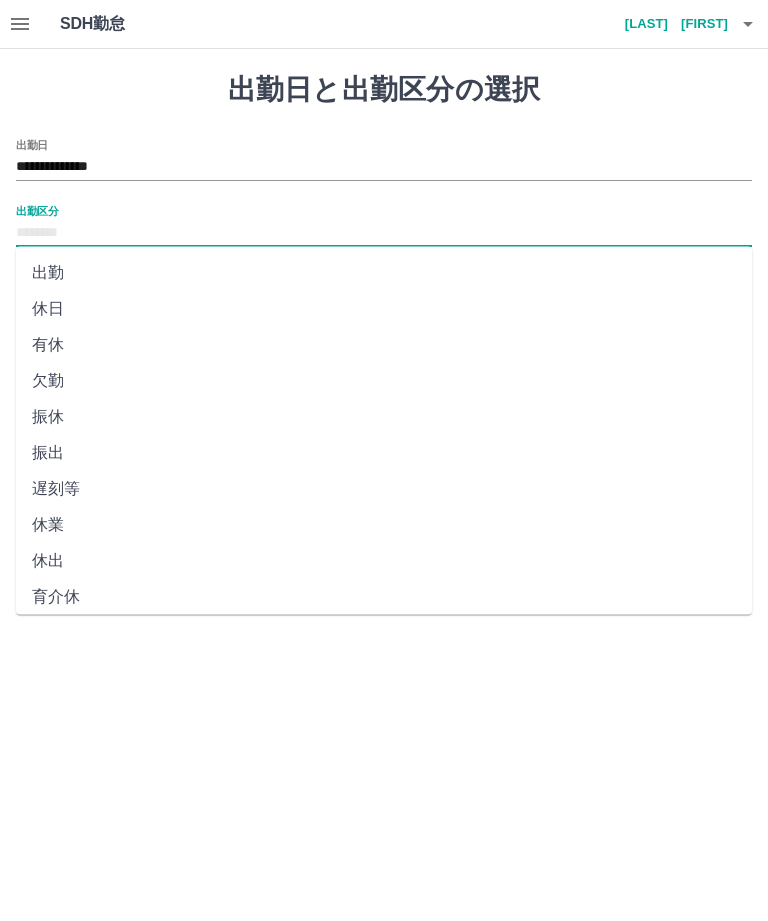 click on "出勤" at bounding box center [384, 273] 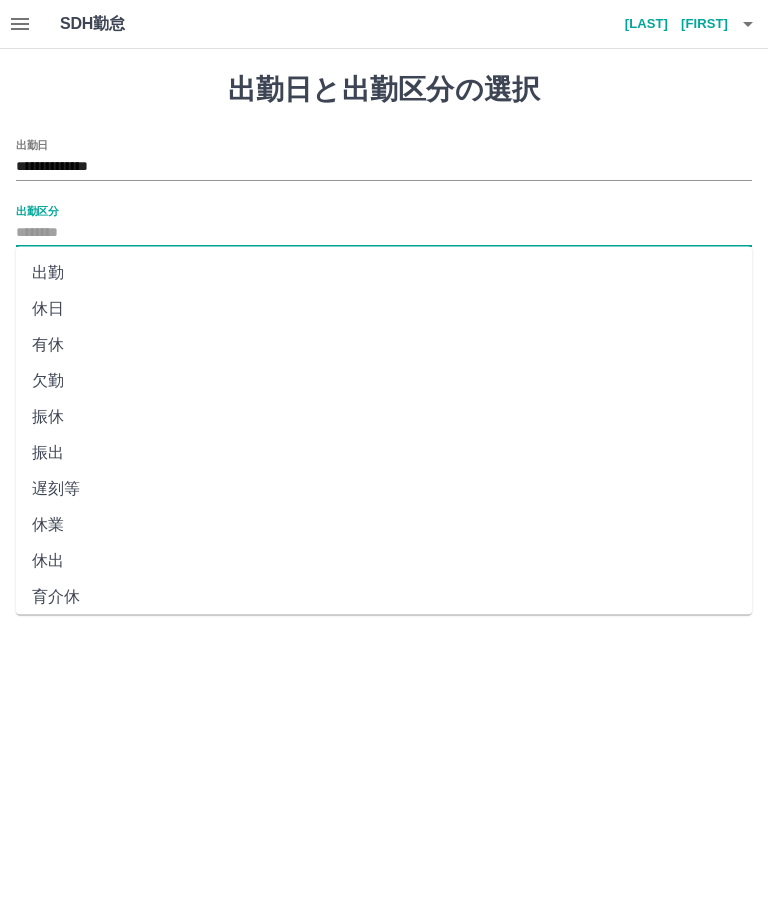 type on "**" 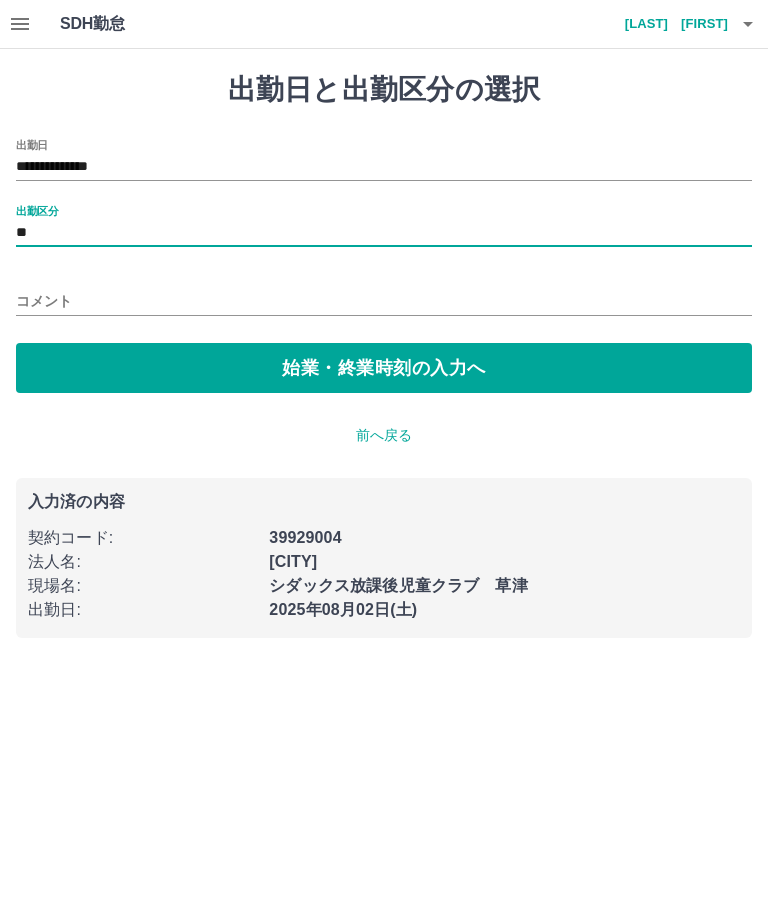 click on "始業・終業時刻の入力へ" at bounding box center (384, 368) 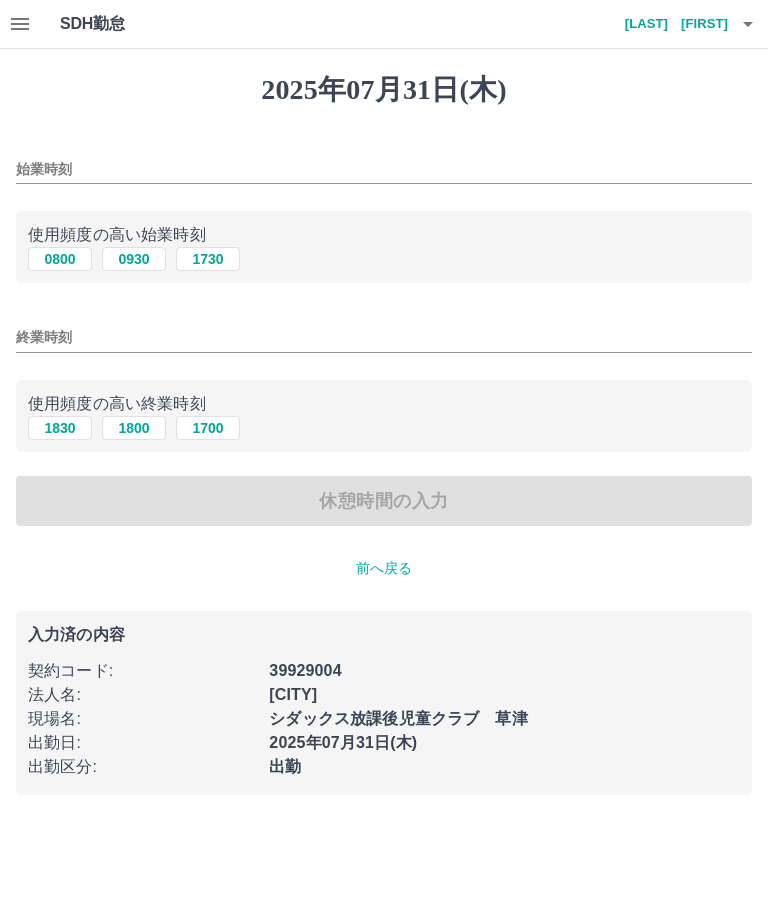 click on "0800" at bounding box center (60, 259) 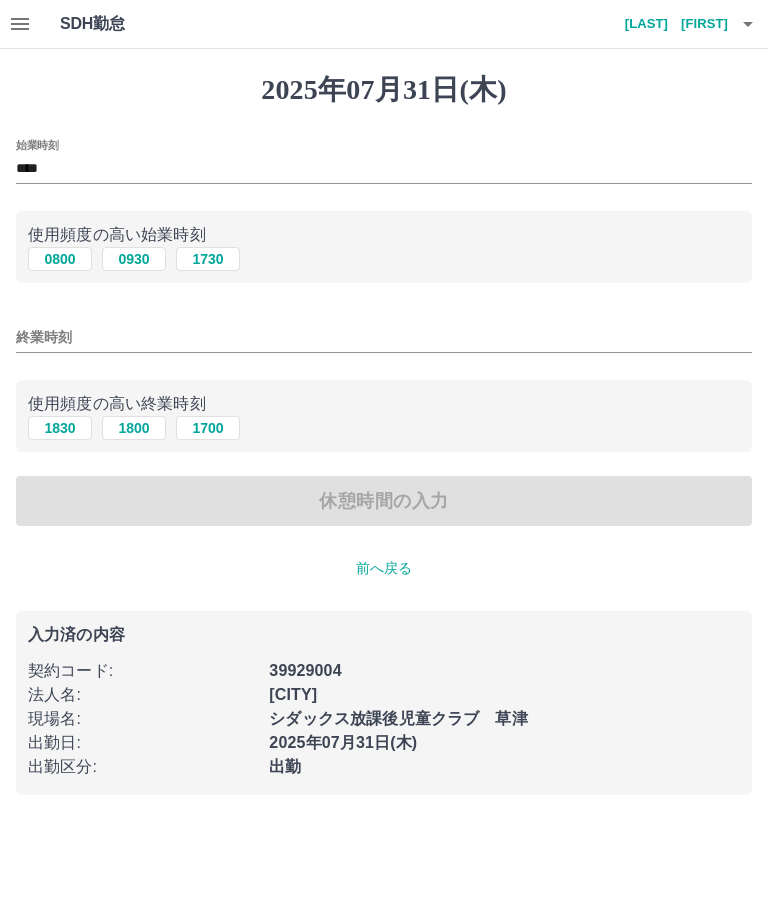 click on "終業時刻" at bounding box center (384, 337) 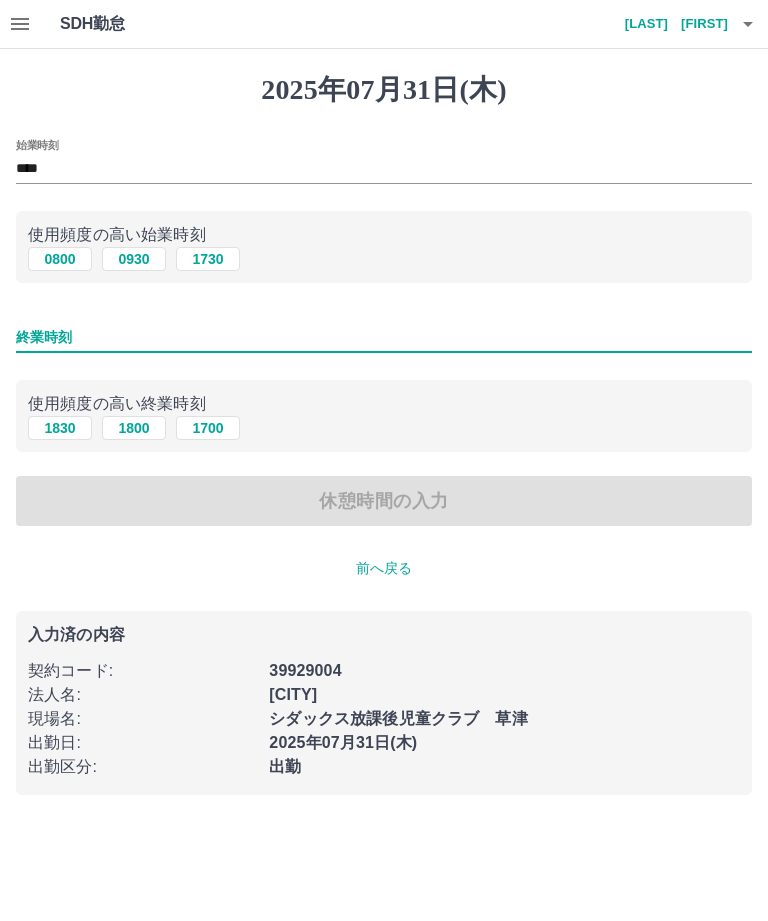 click on "1700" at bounding box center (208, 428) 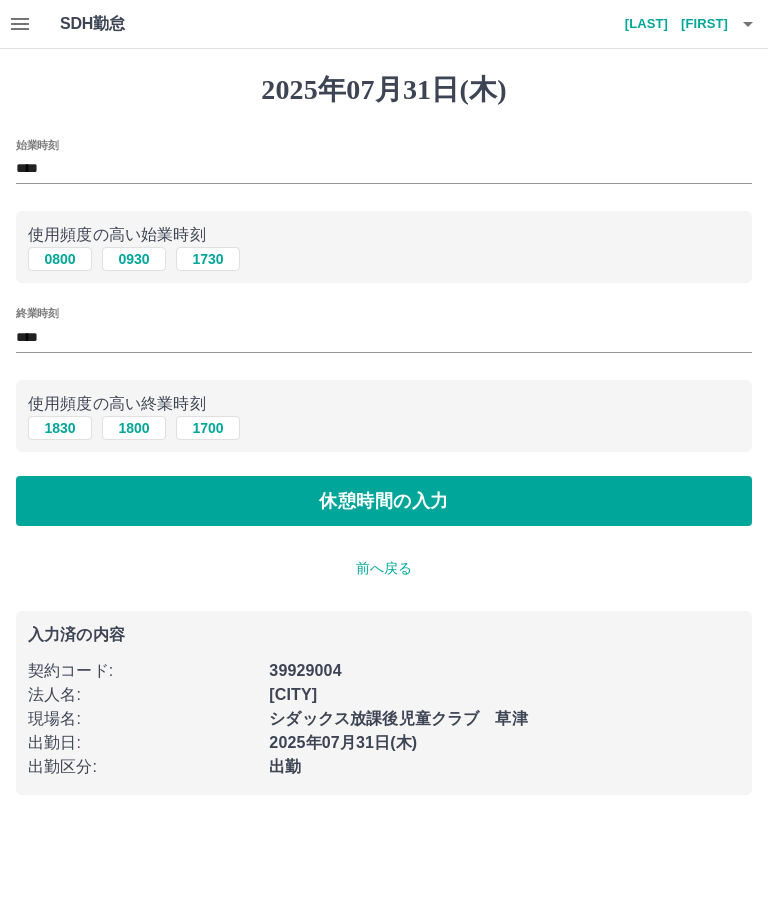 click on "休憩時間の入力" at bounding box center [384, 501] 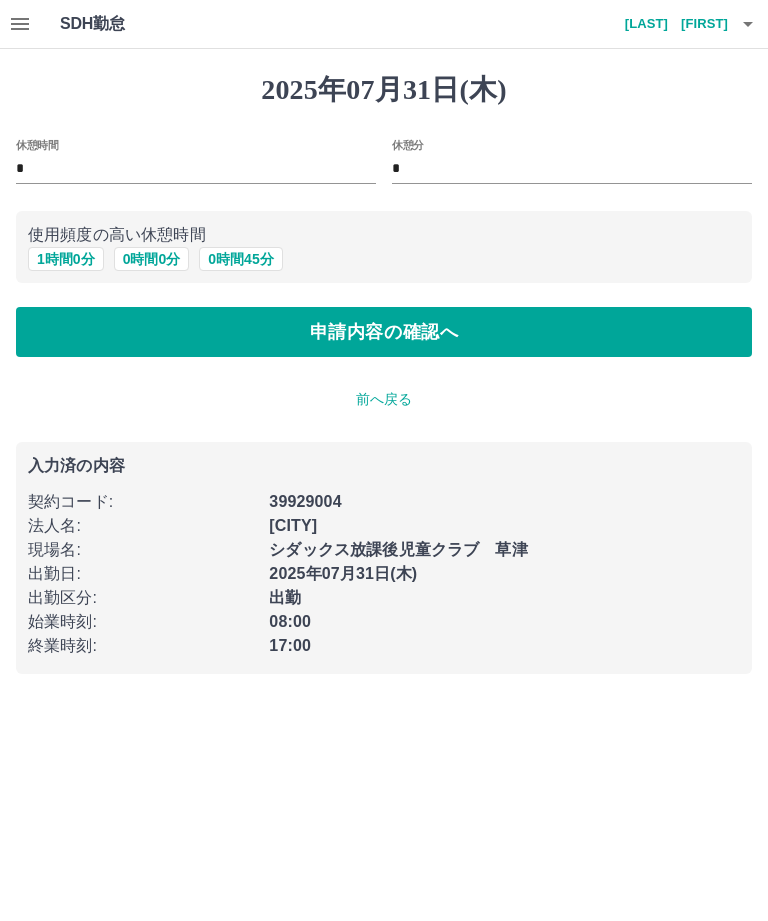 click on "1 時間 0 分" at bounding box center [66, 259] 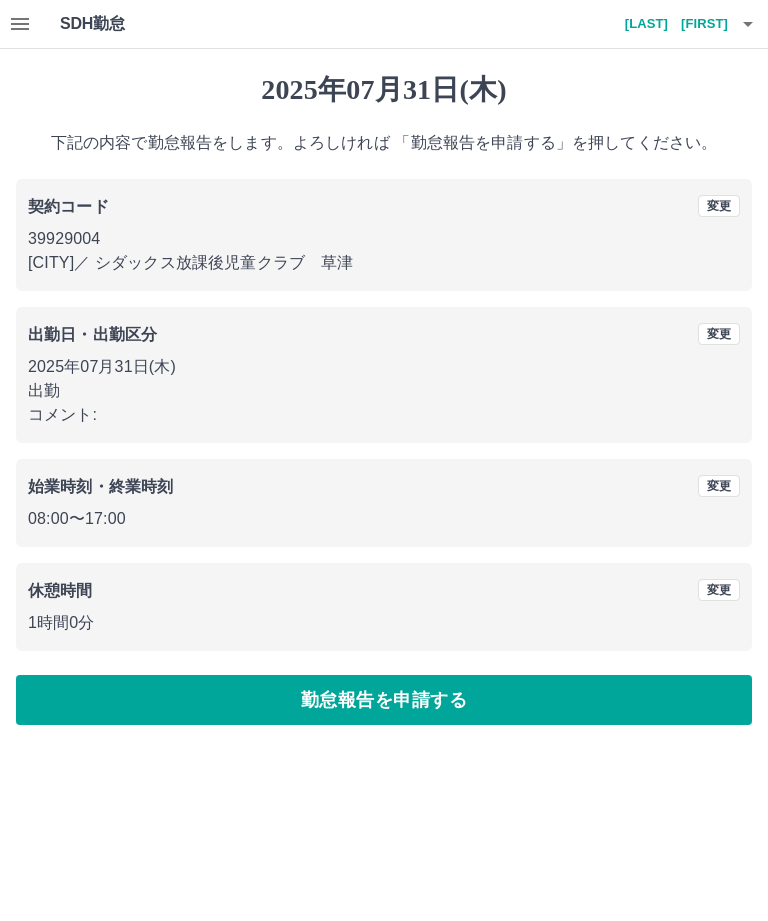 click on "休憩時間 変更 1時間0分" at bounding box center [384, 607] 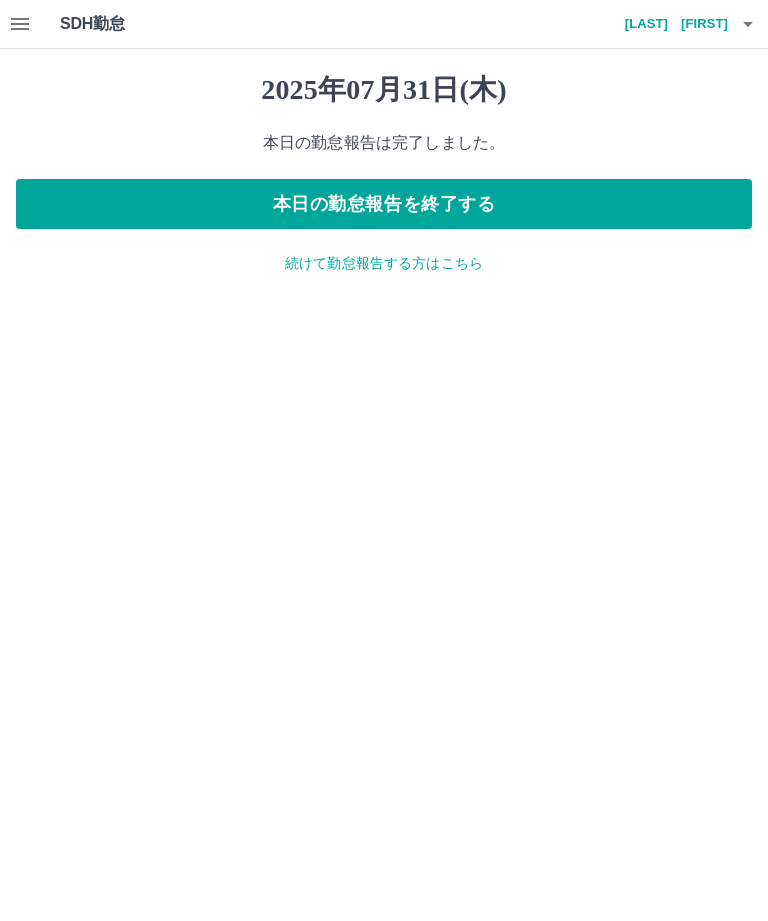click on "続けて勤怠報告する方はこちら" at bounding box center (384, 263) 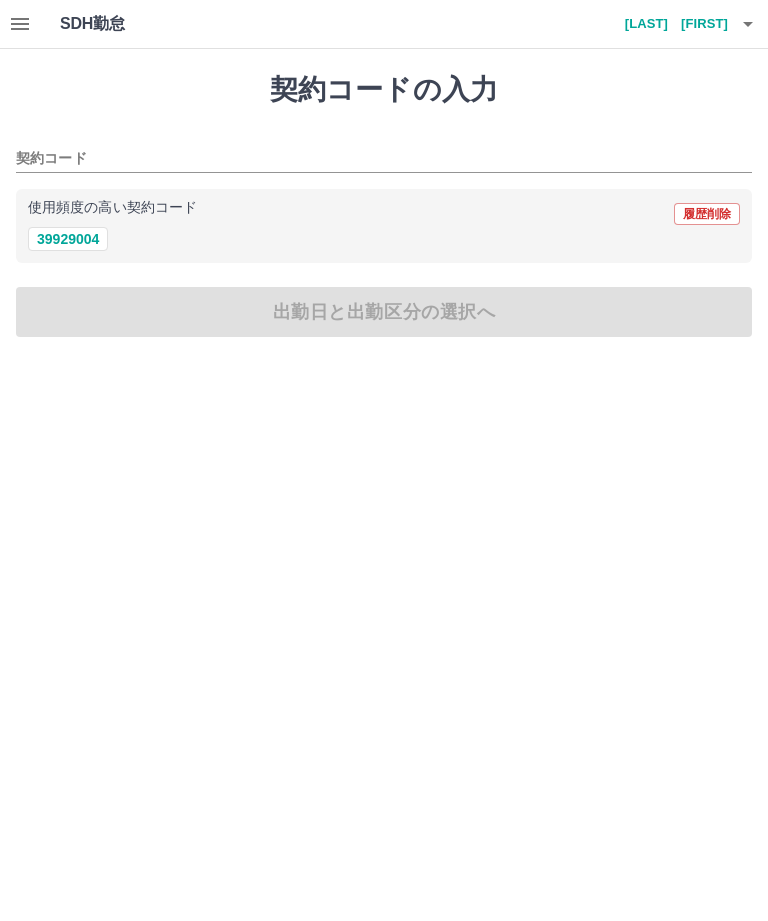 click on "39929004" at bounding box center [68, 239] 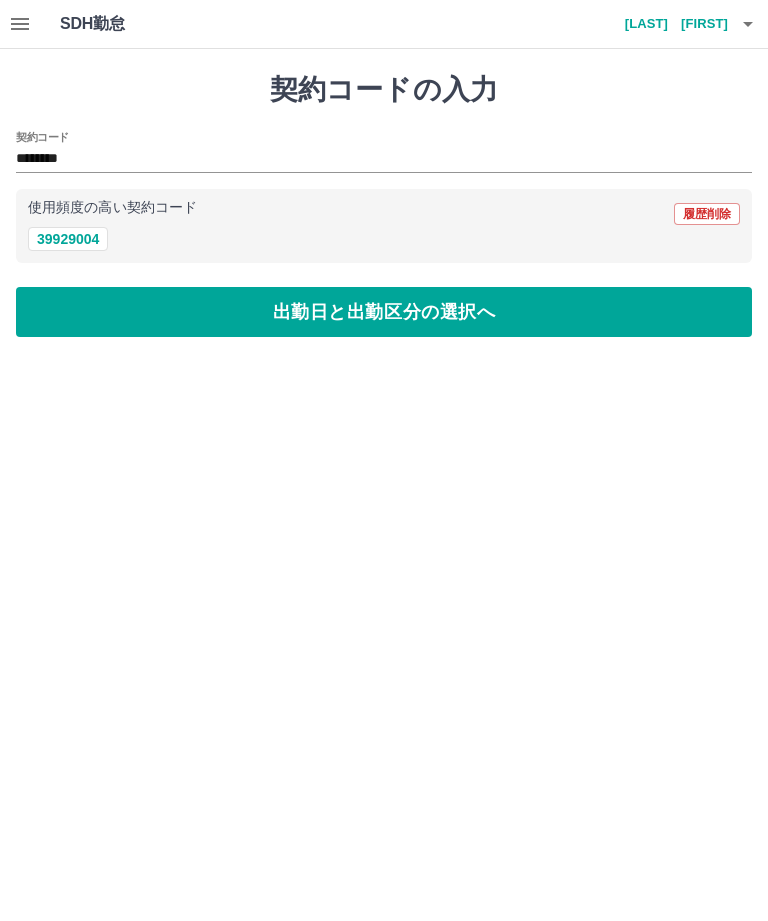 click on "出勤日と出勤区分の選択へ" at bounding box center (384, 312) 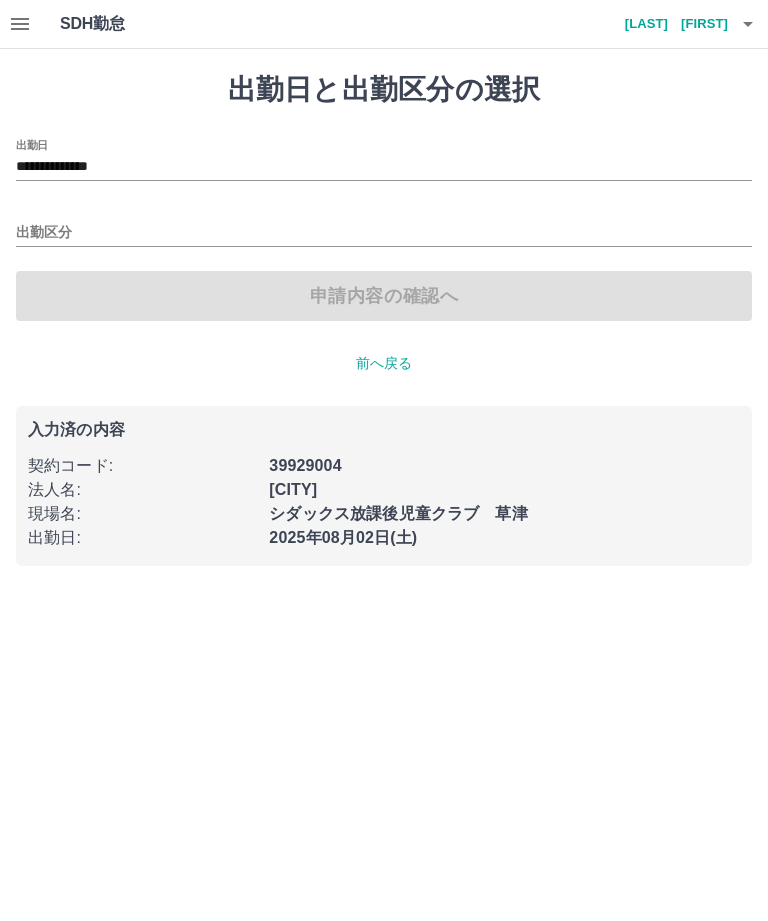 click on "**********" at bounding box center [384, 167] 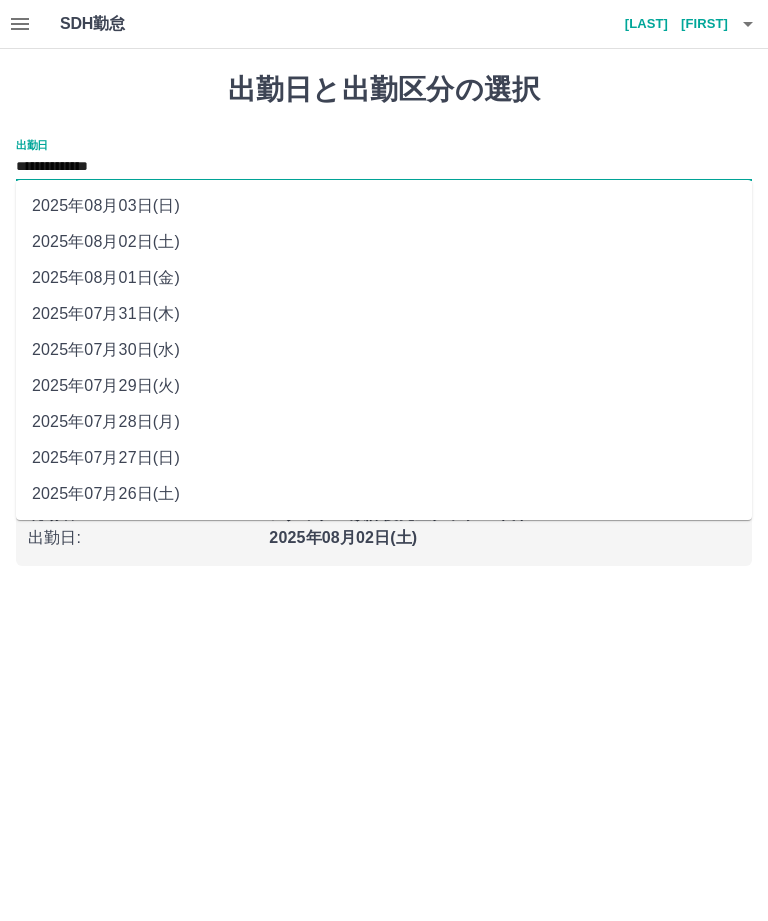 click on "2025年08月01日(金)" at bounding box center [384, 278] 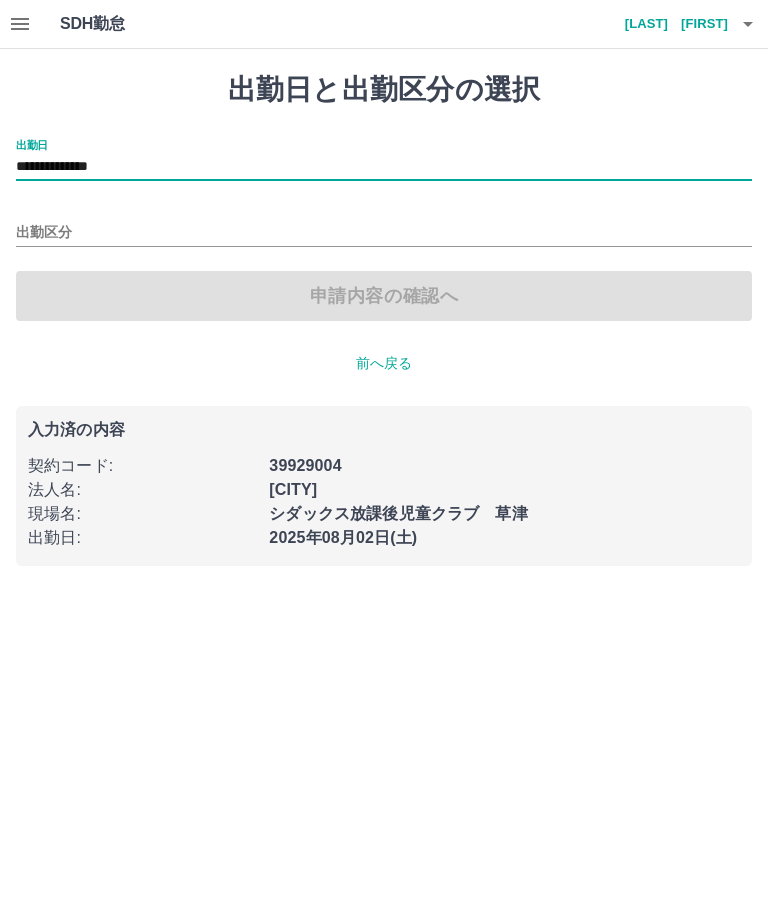 type on "**********" 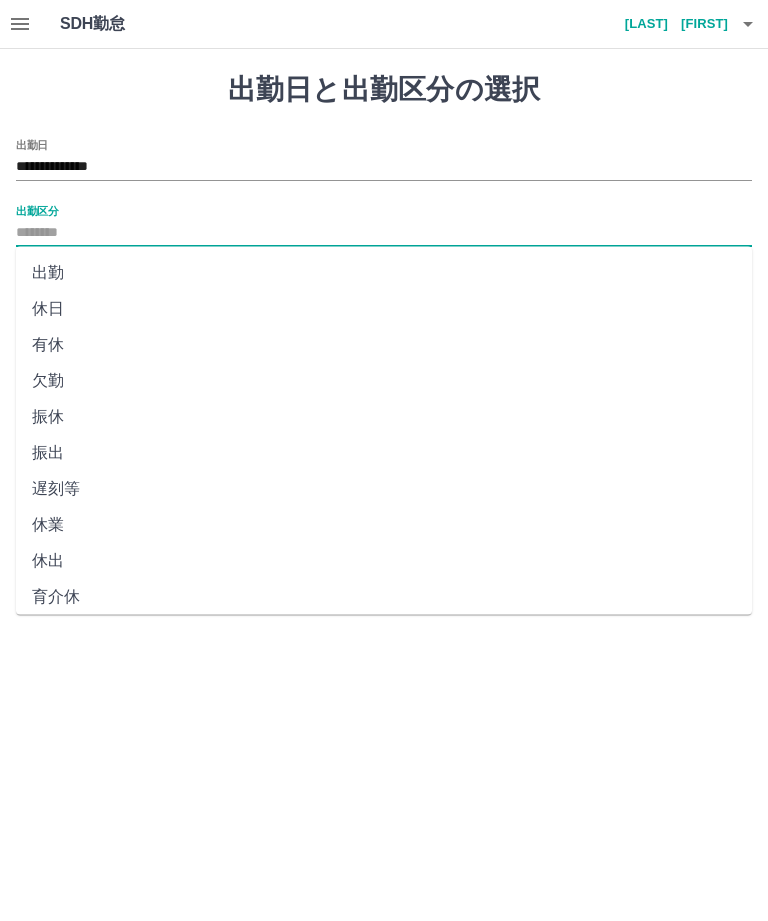 click on "有休" at bounding box center (384, 345) 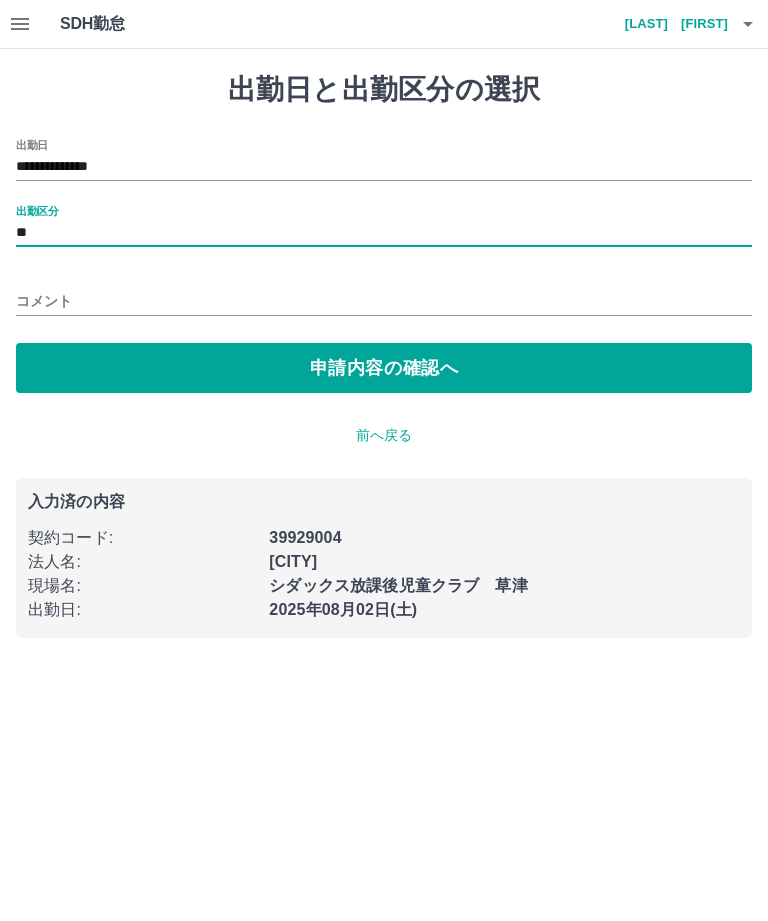 click on "申請内容の確認へ" at bounding box center (384, 368) 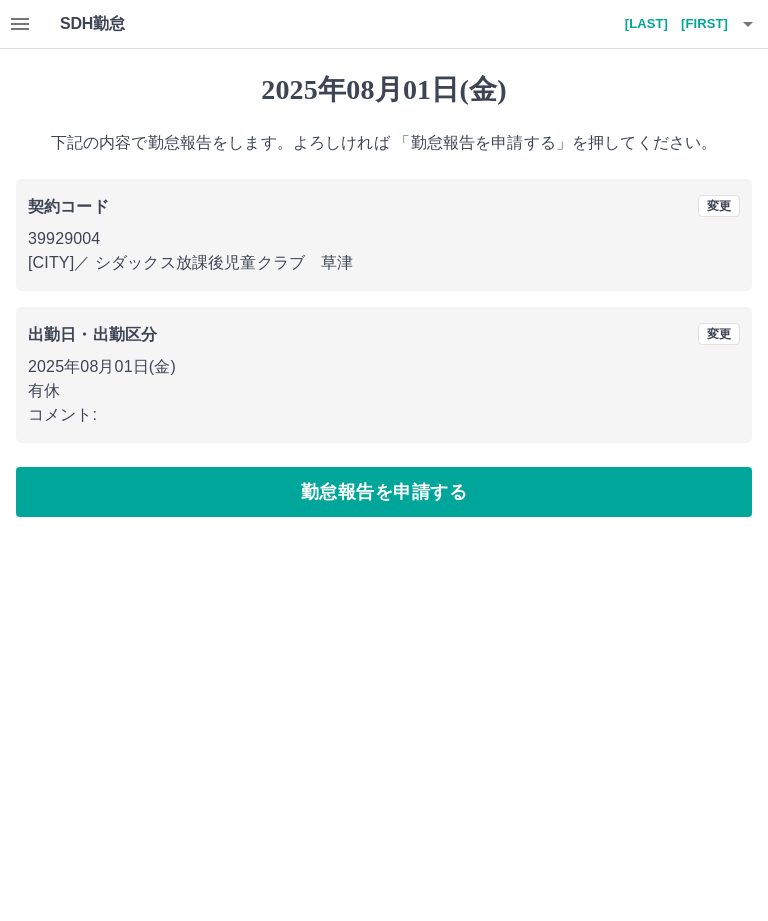 click on "勤怠報告を申請する" at bounding box center [384, 492] 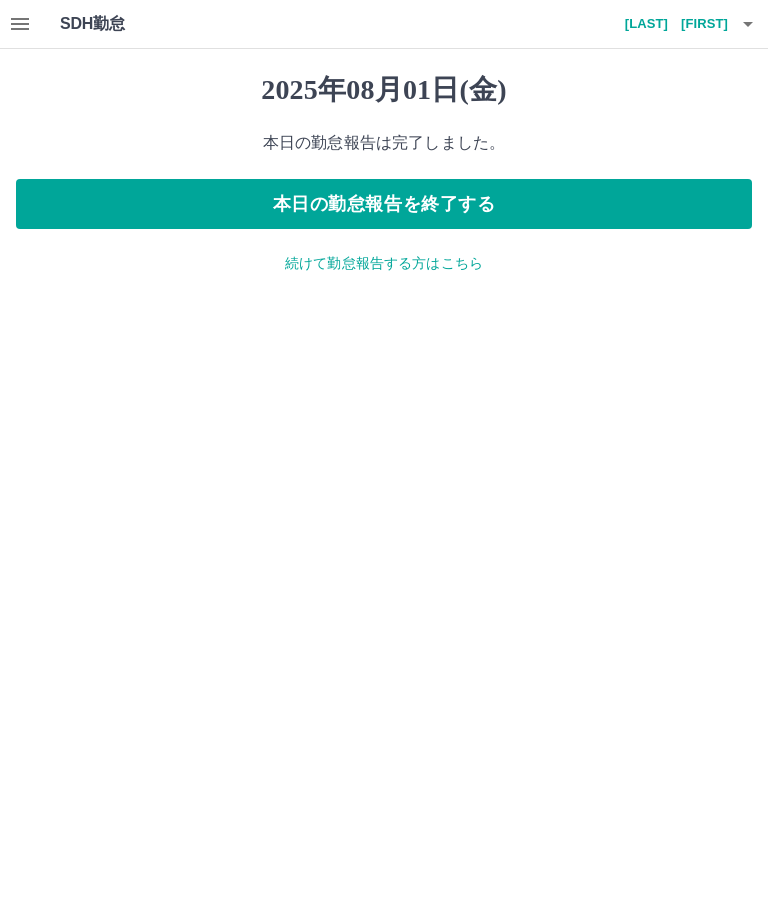 click on "続けて勤怠報告する方はこちら" at bounding box center (384, 263) 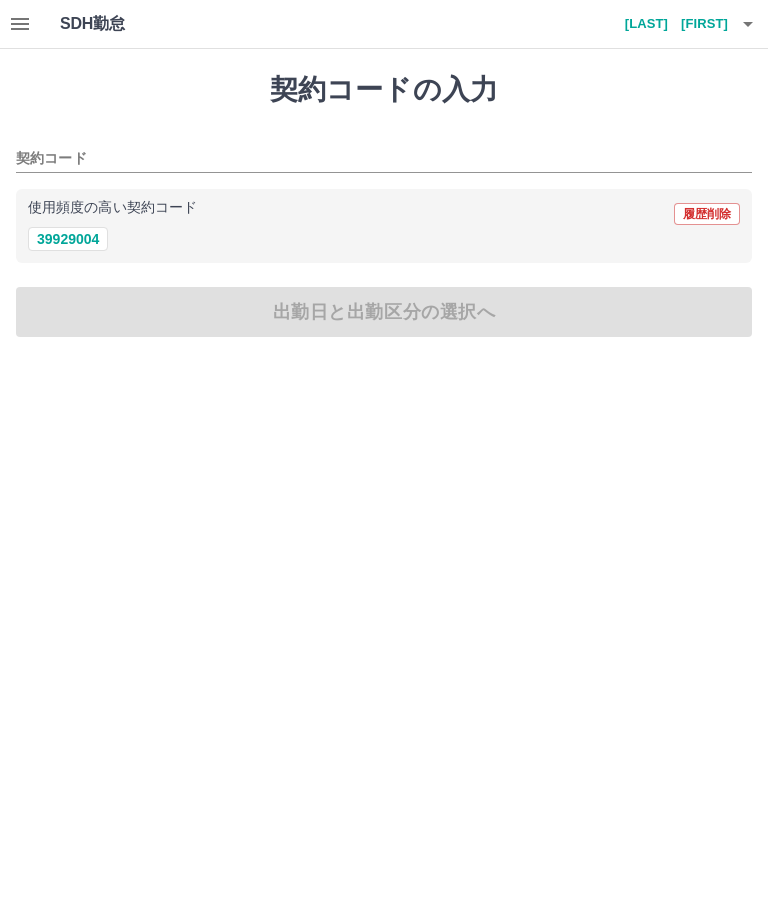 click on "39929004" at bounding box center (68, 239) 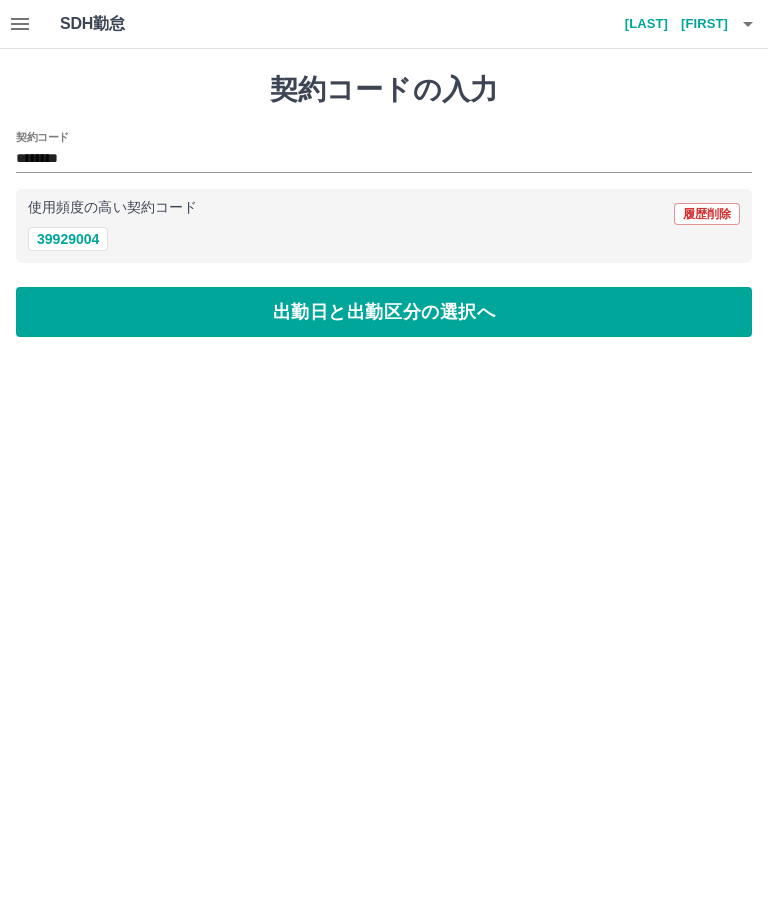 click on "出勤日と出勤区分の選択へ" at bounding box center (384, 312) 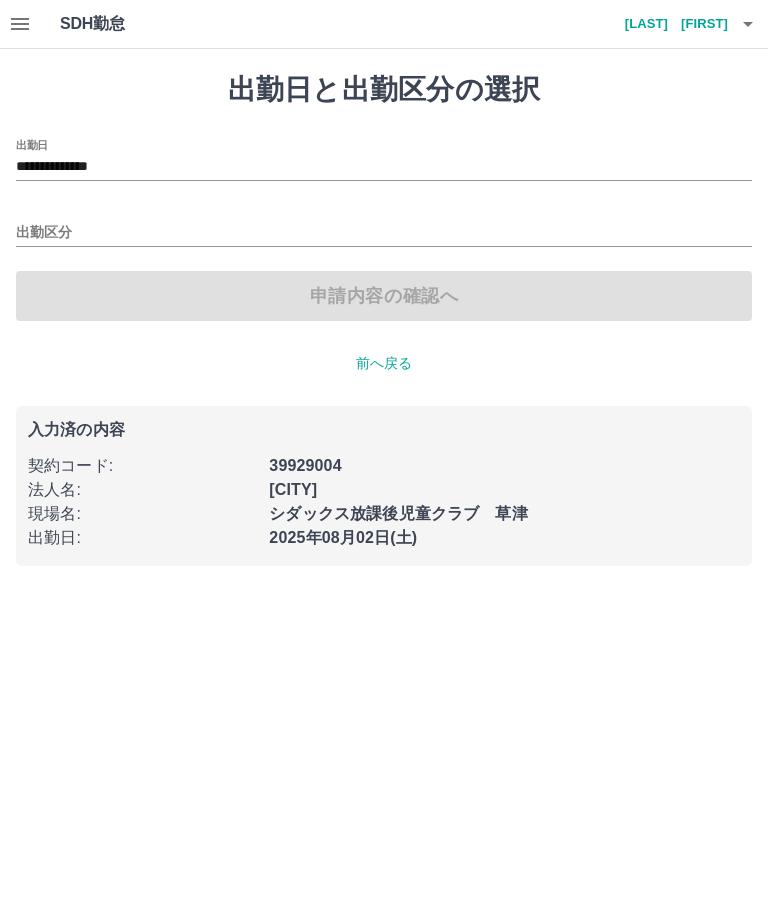 click on "**********" at bounding box center [384, 167] 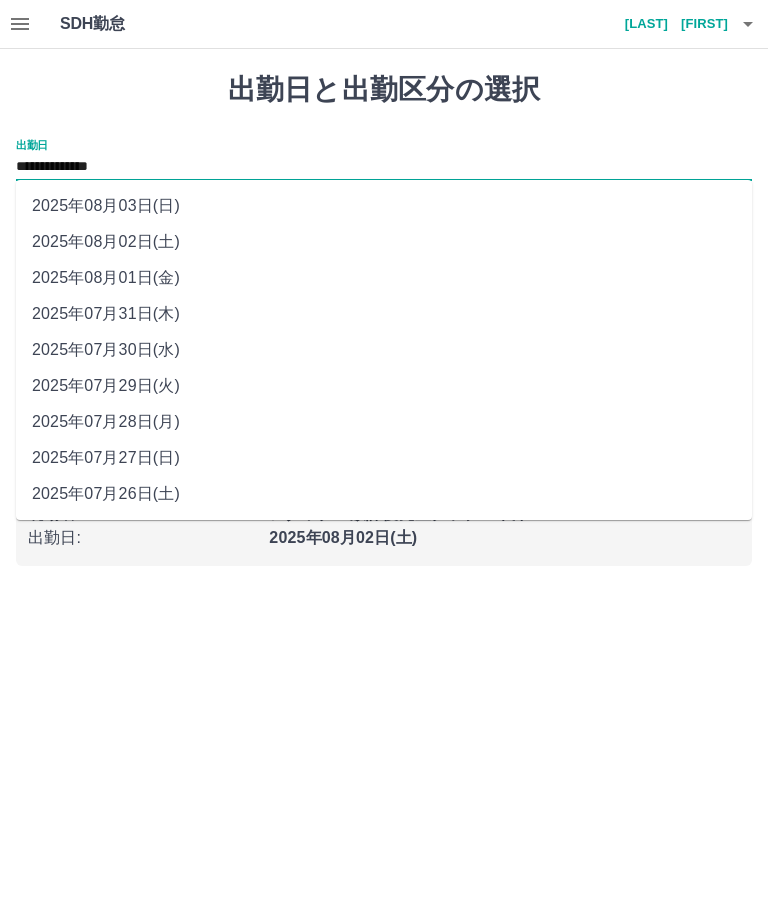 click on "2025年08月02日(土)" at bounding box center [384, 242] 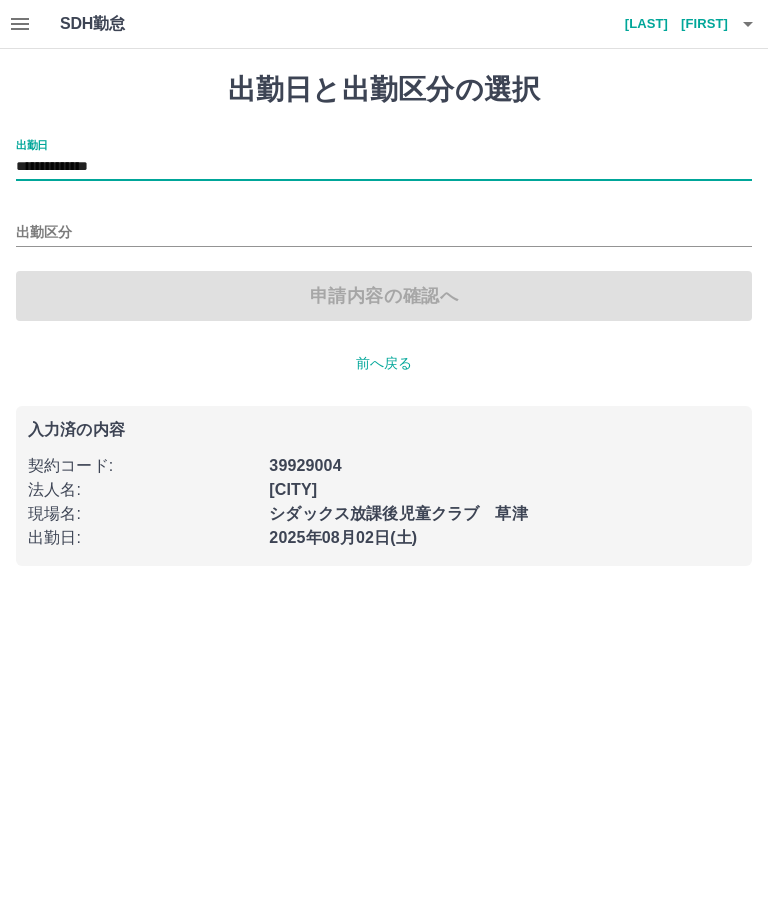 click on "出勤区分" at bounding box center [384, 233] 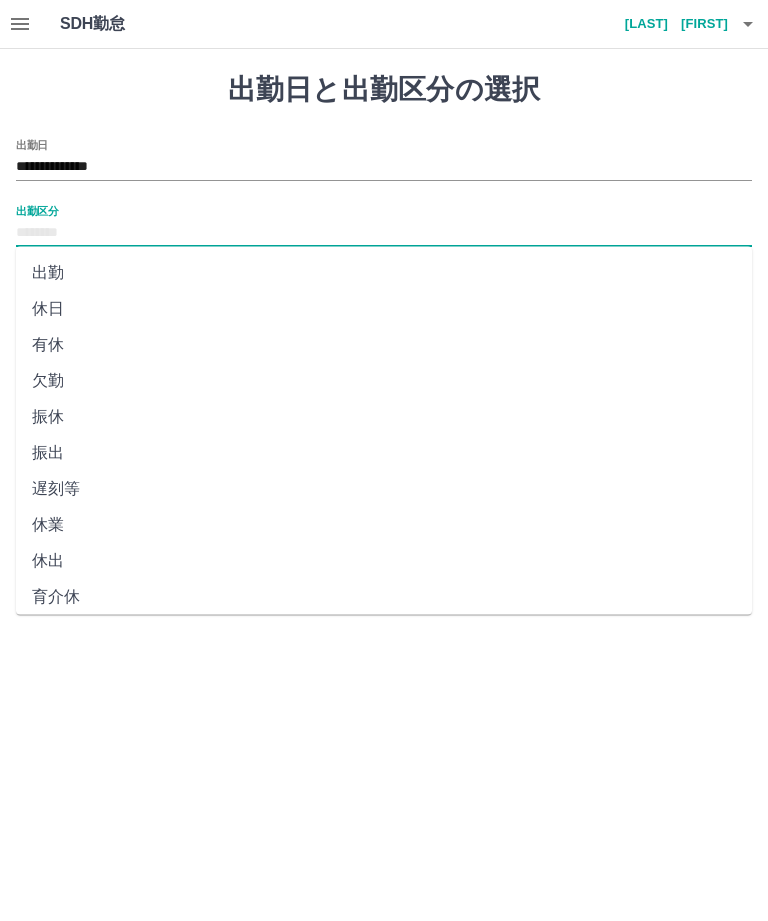 click on "出勤区分" at bounding box center [384, 233] 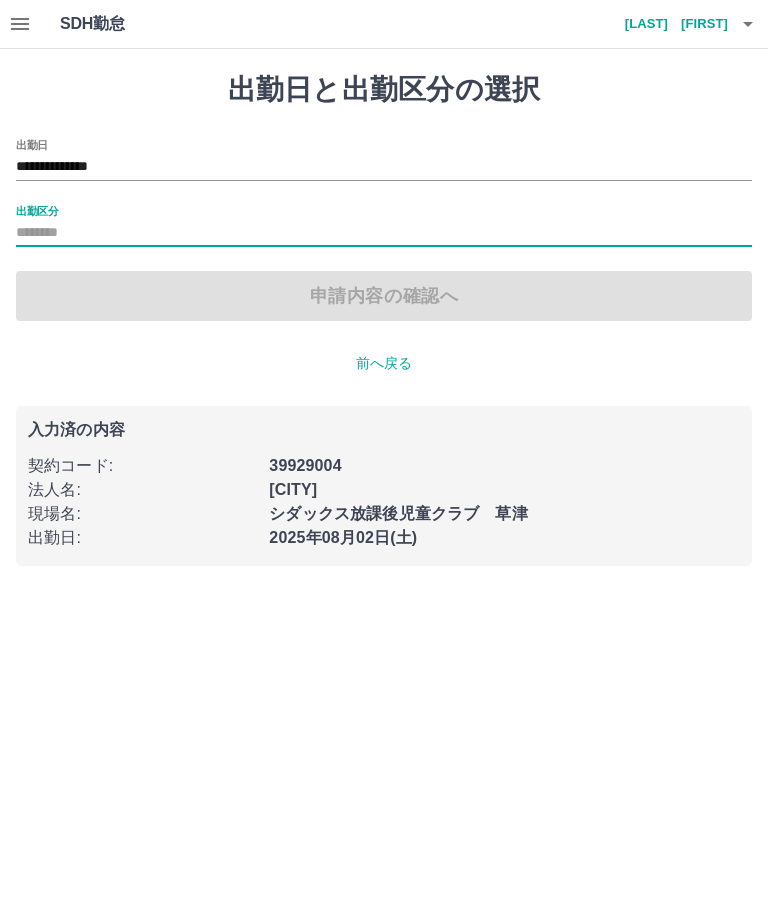 click on "申請内容の確認へ" at bounding box center (384, 296) 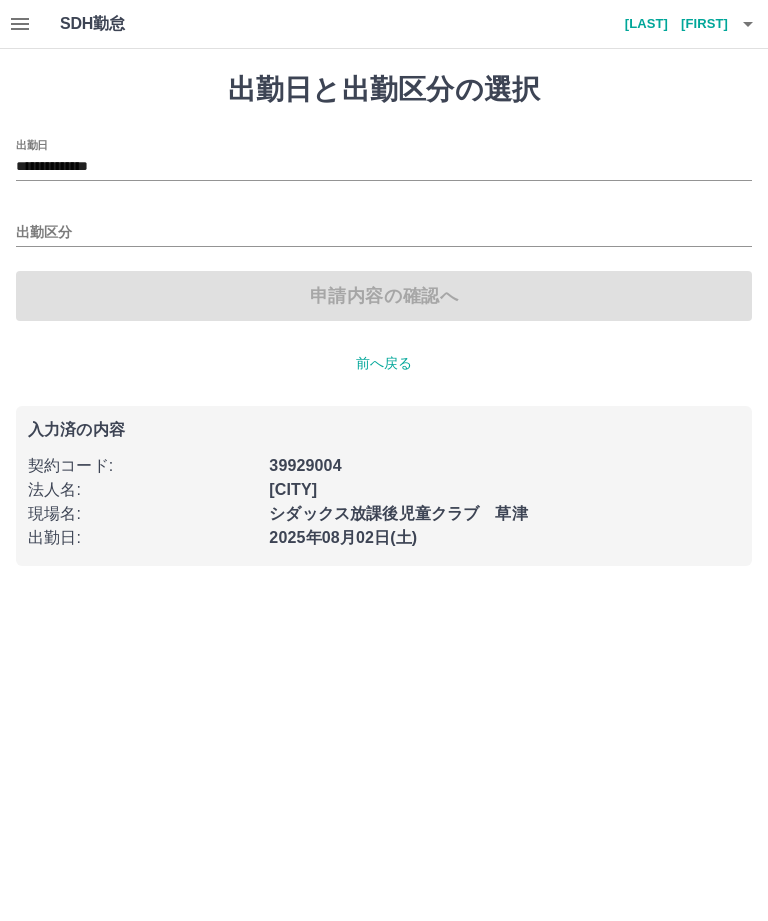 click on "出勤区分" at bounding box center (384, 233) 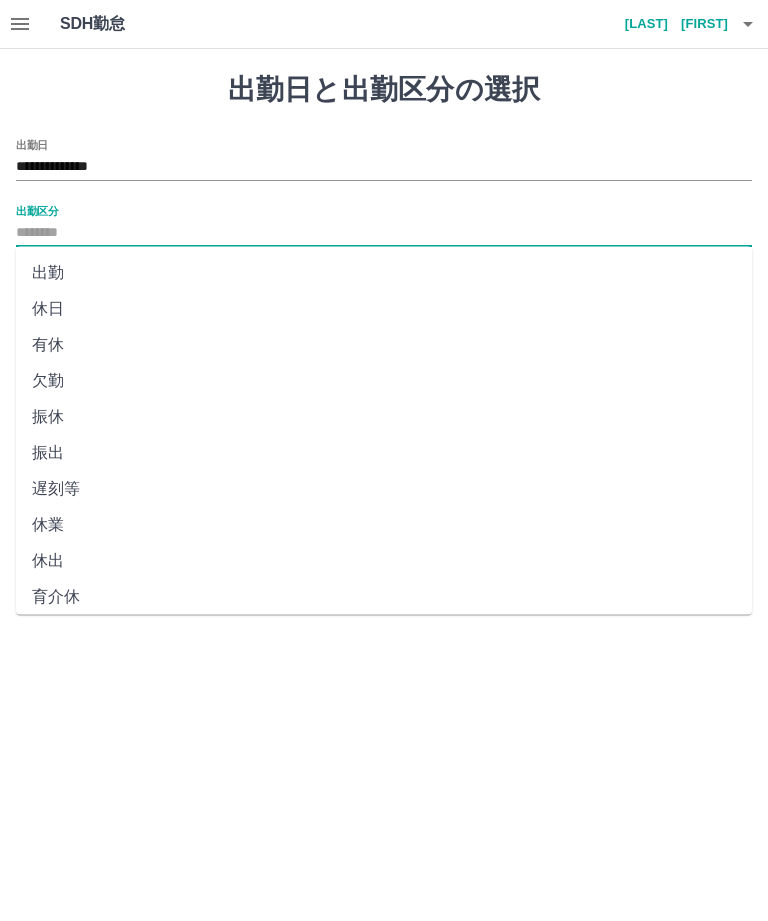 click on "出勤" at bounding box center [384, 273] 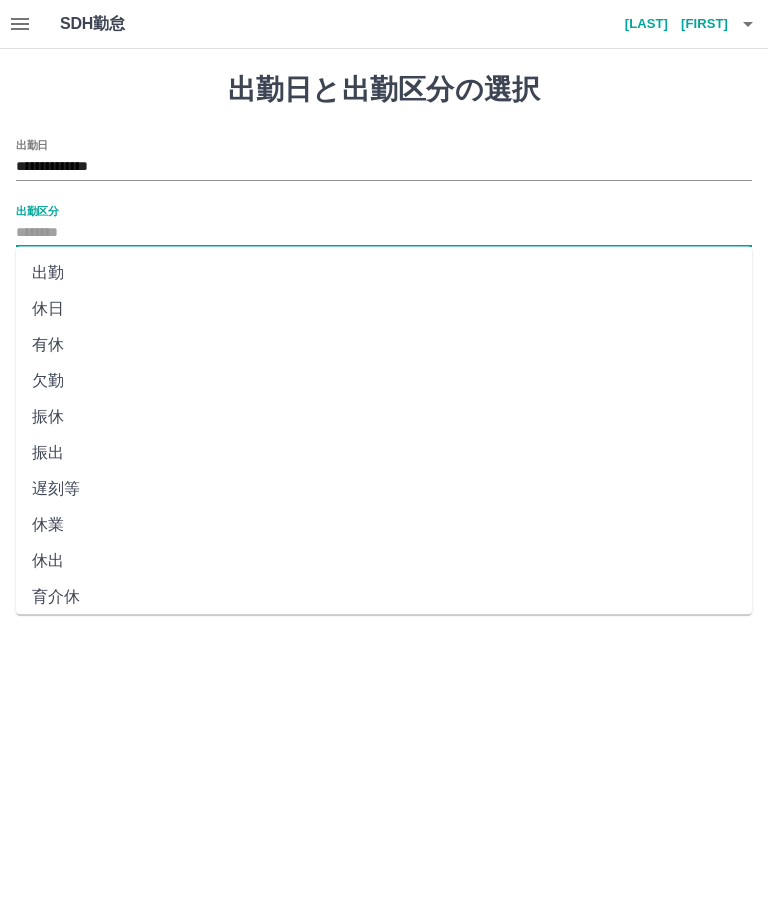 type on "**" 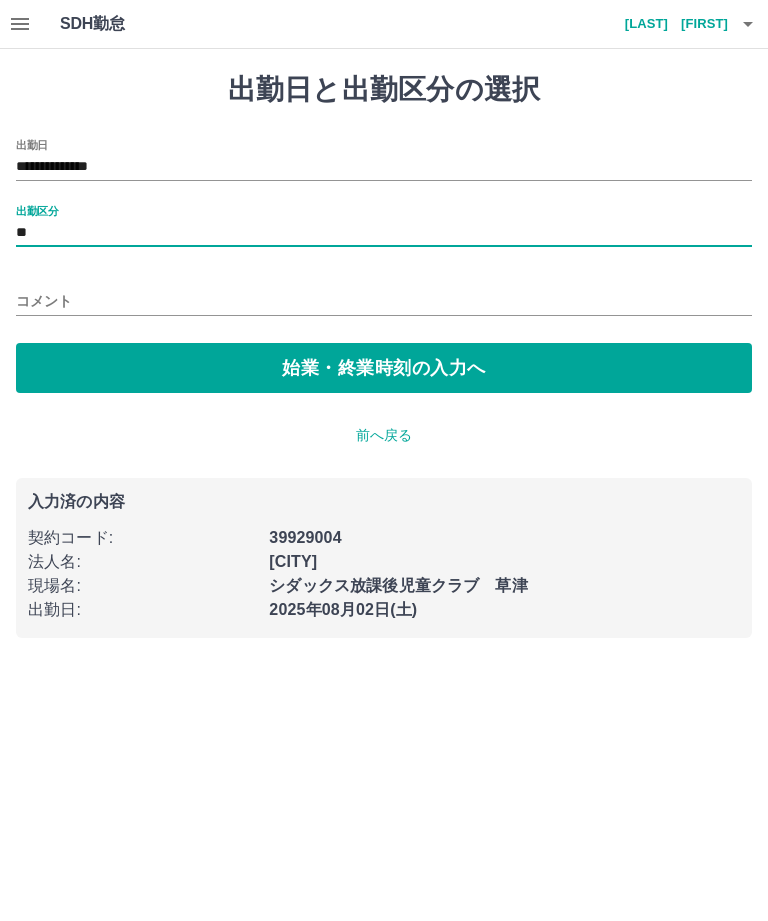 click on "始業・終業時刻の入力へ" at bounding box center (384, 368) 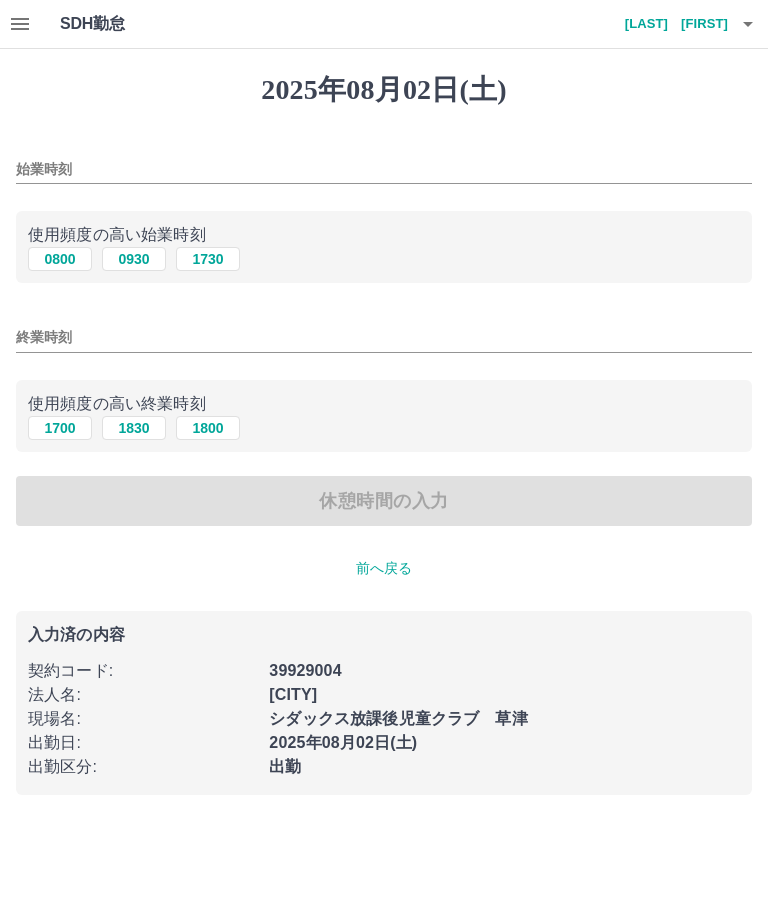 click on "始業時刻" at bounding box center (384, 169) 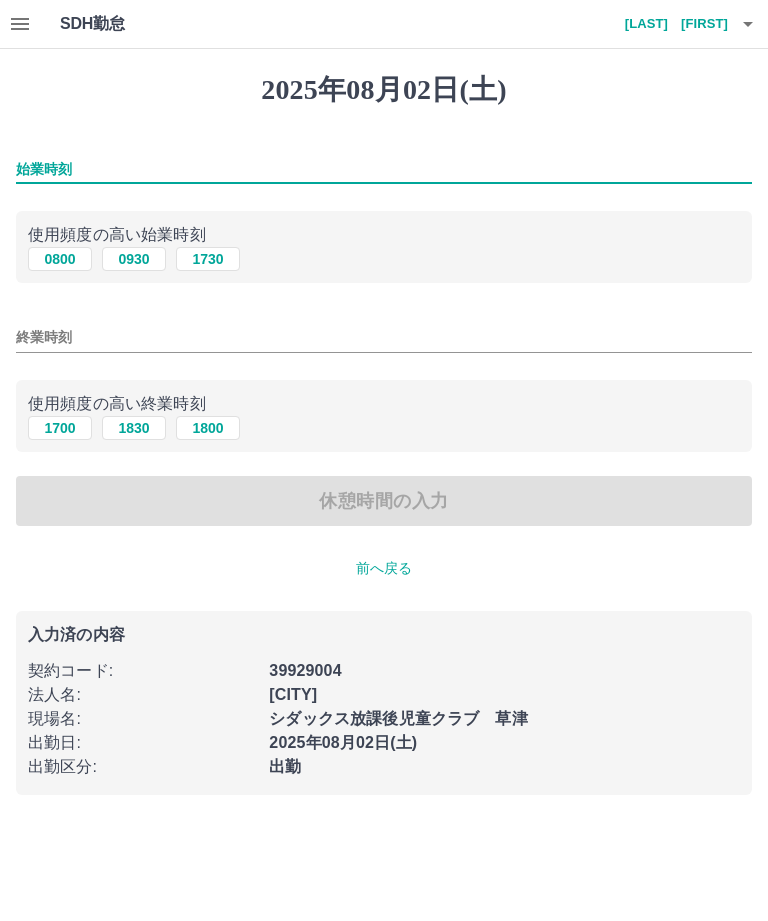 type on "*" 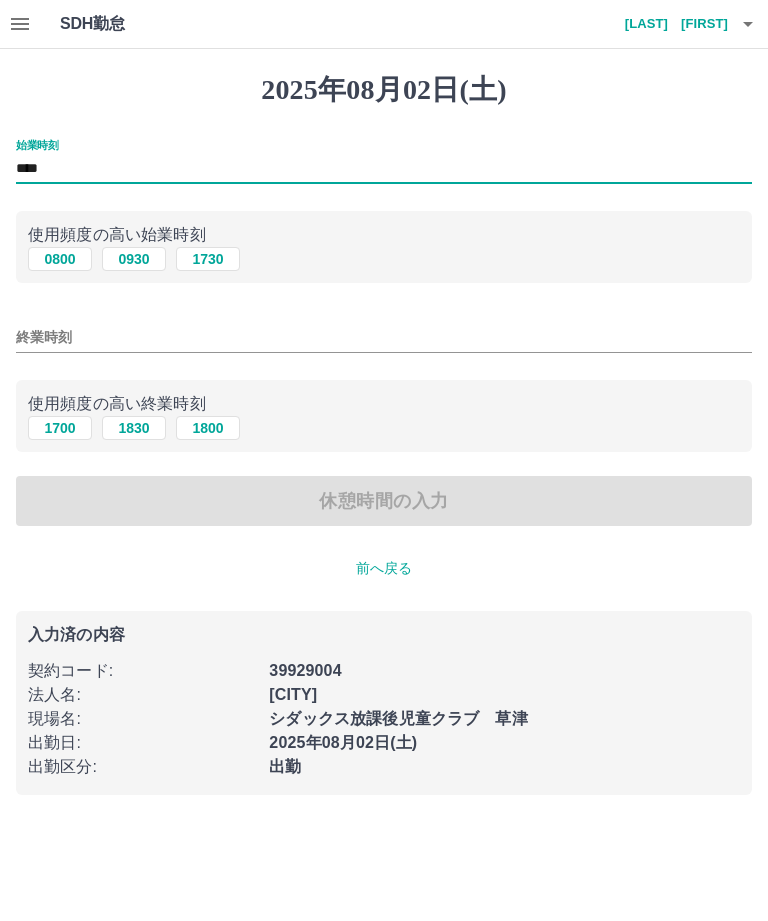 type on "****" 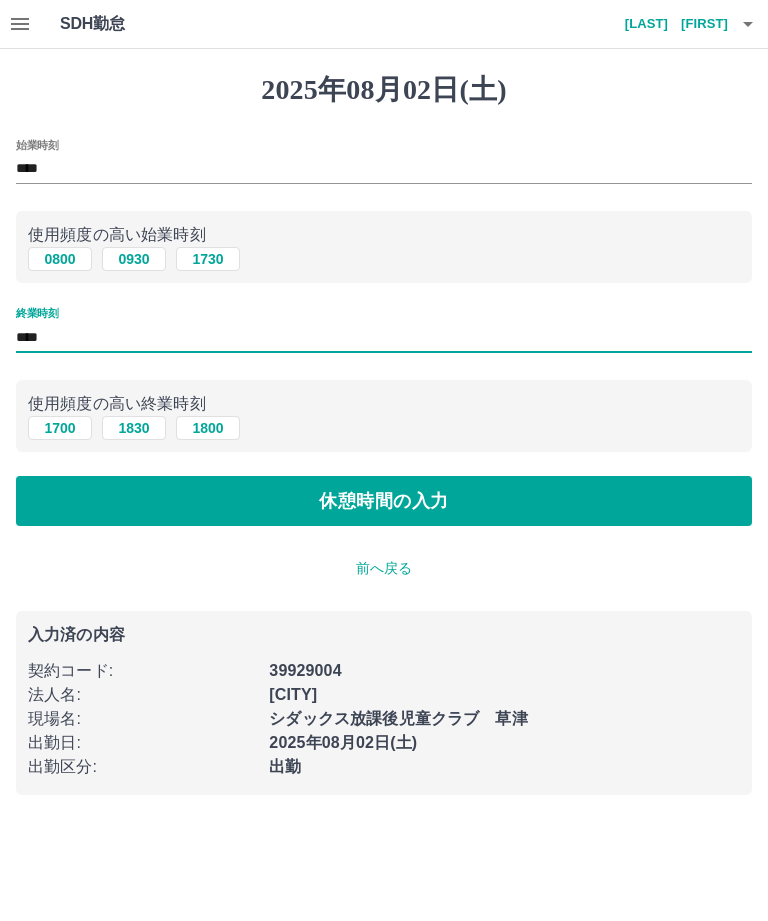 type on "****" 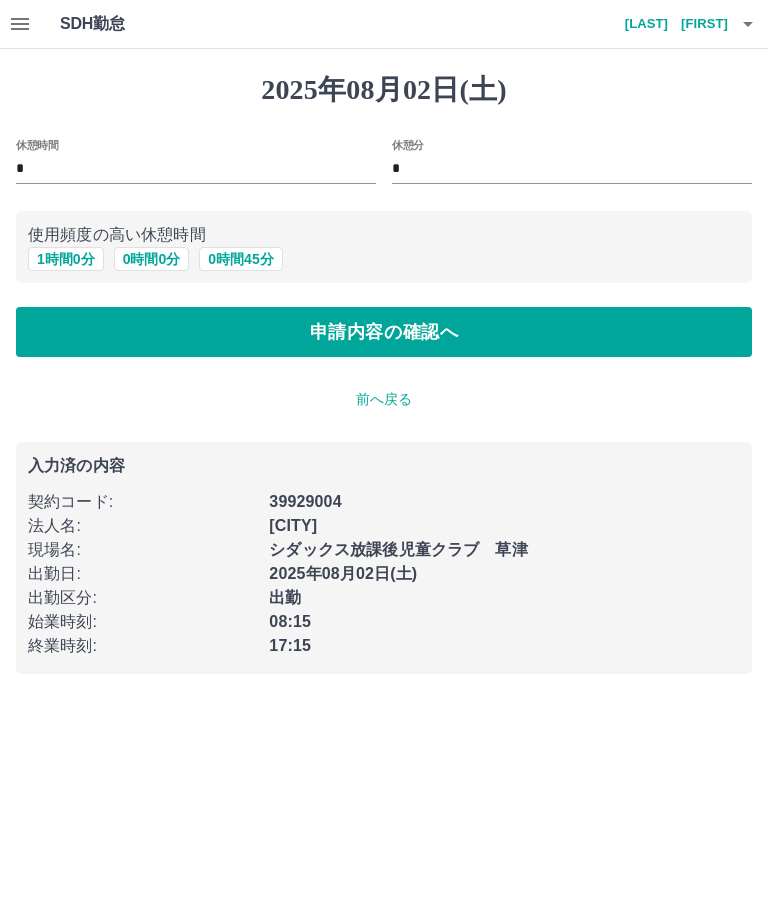 click on "1 時間 0 分" at bounding box center (66, 259) 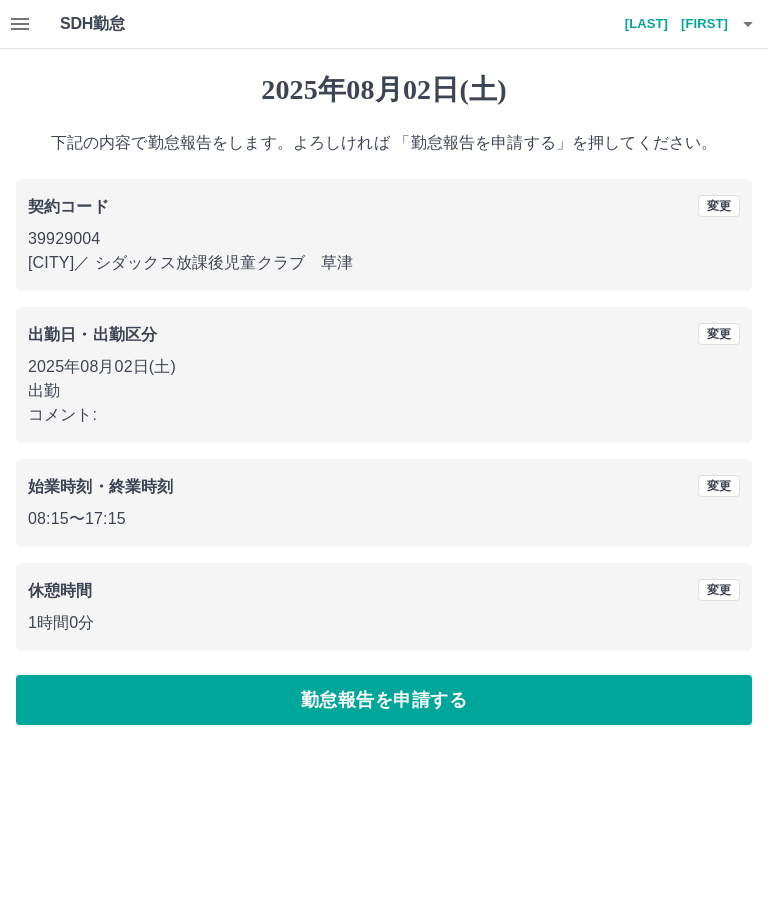 click on "勤怠報告を申請する" at bounding box center (384, 700) 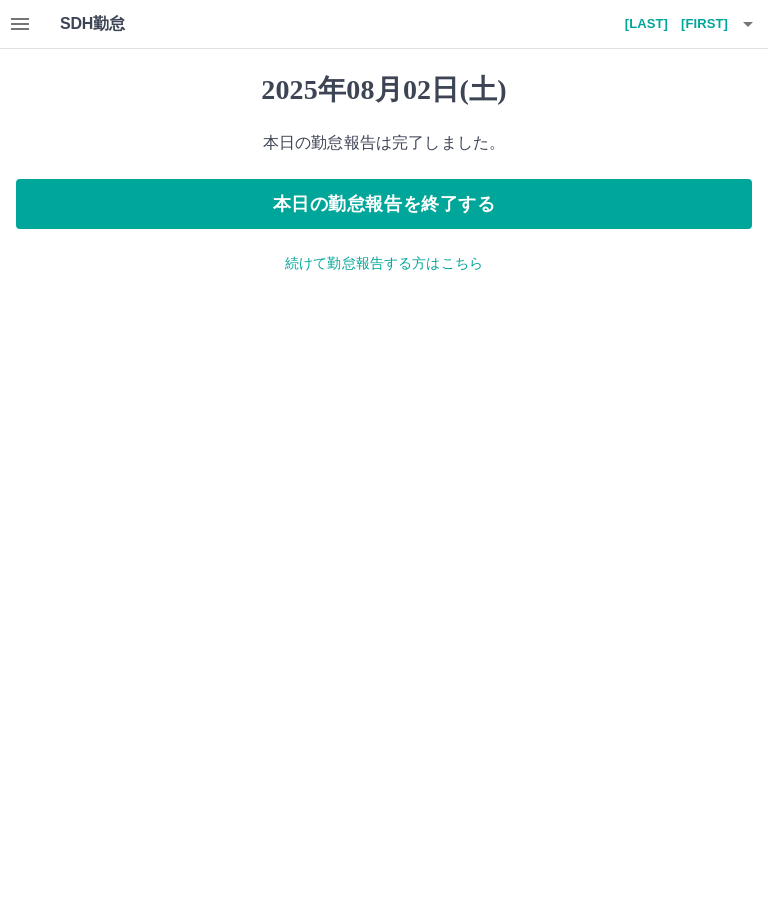 click on "SDH勤怠 [LAST]　[FIRST] [YEAR]年[MONTH]月[DAY]日([DAY_OF_WEEK]) 本日の勤怠報告は完了しました。 本日の勤怠報告を終了する 続けて勤怠報告する方はこちら SDH勤怠" at bounding box center [384, 149] 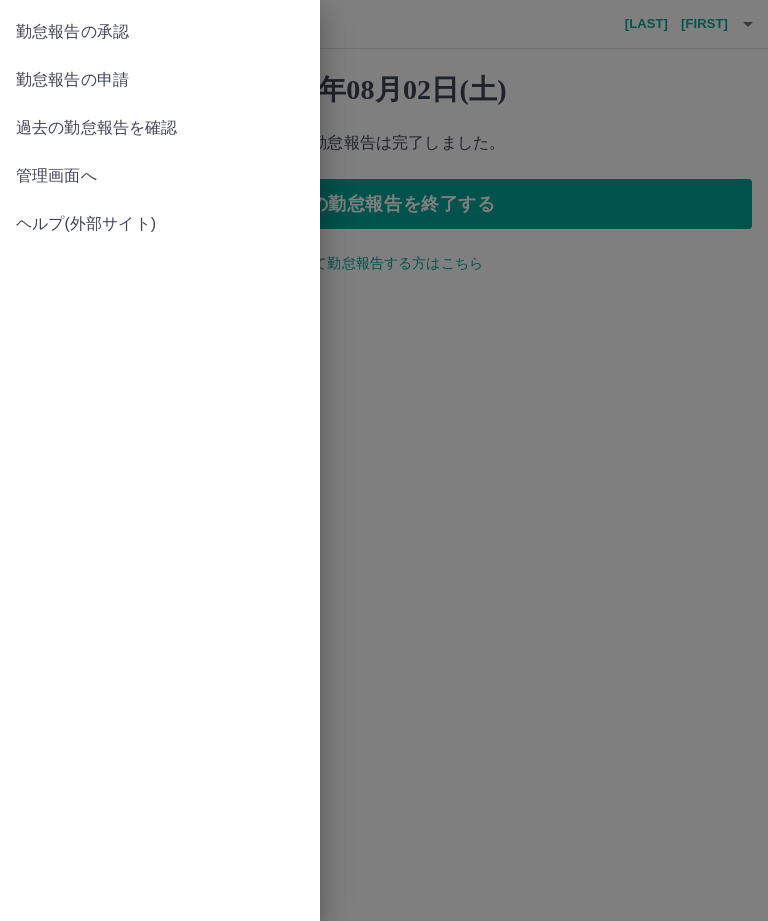 click on "勤怠報告の承認" at bounding box center (160, 32) 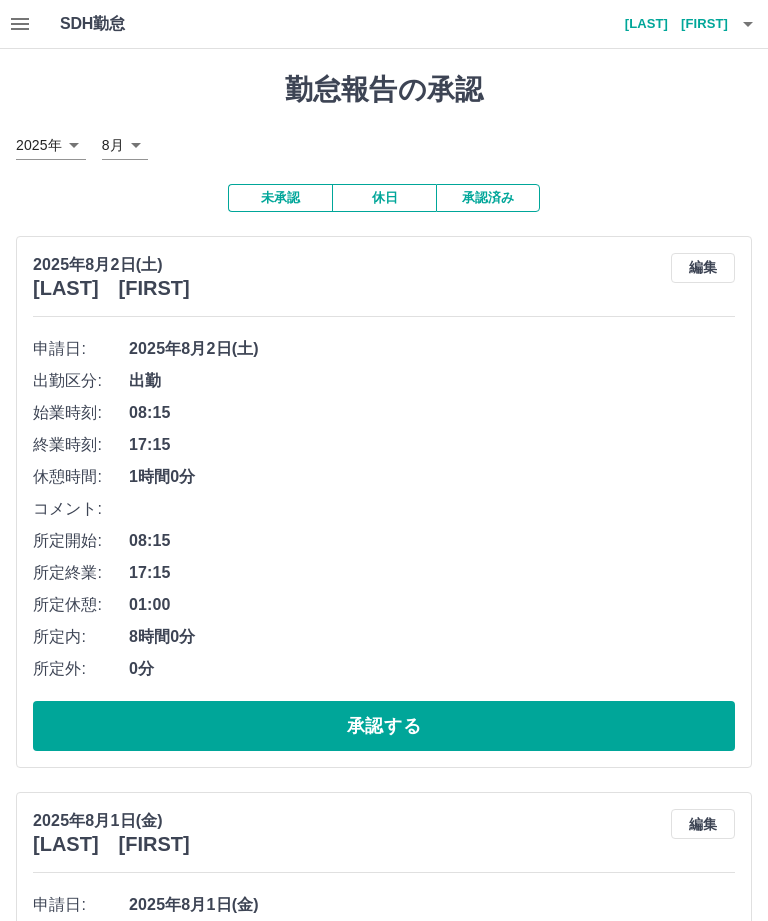 click 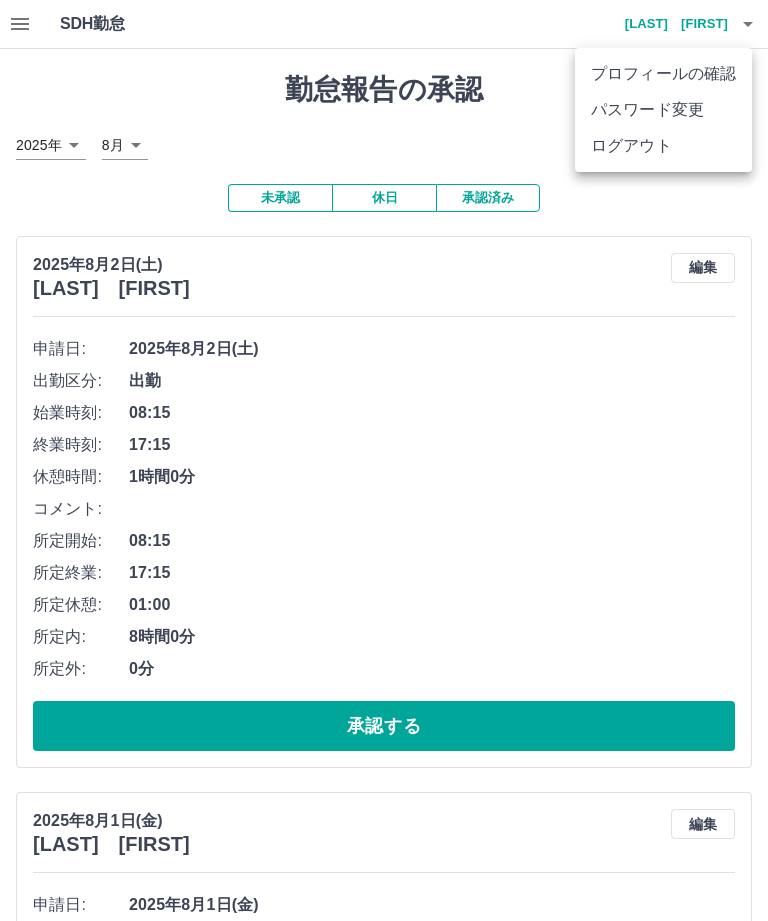 click on "ログアウト" at bounding box center (663, 146) 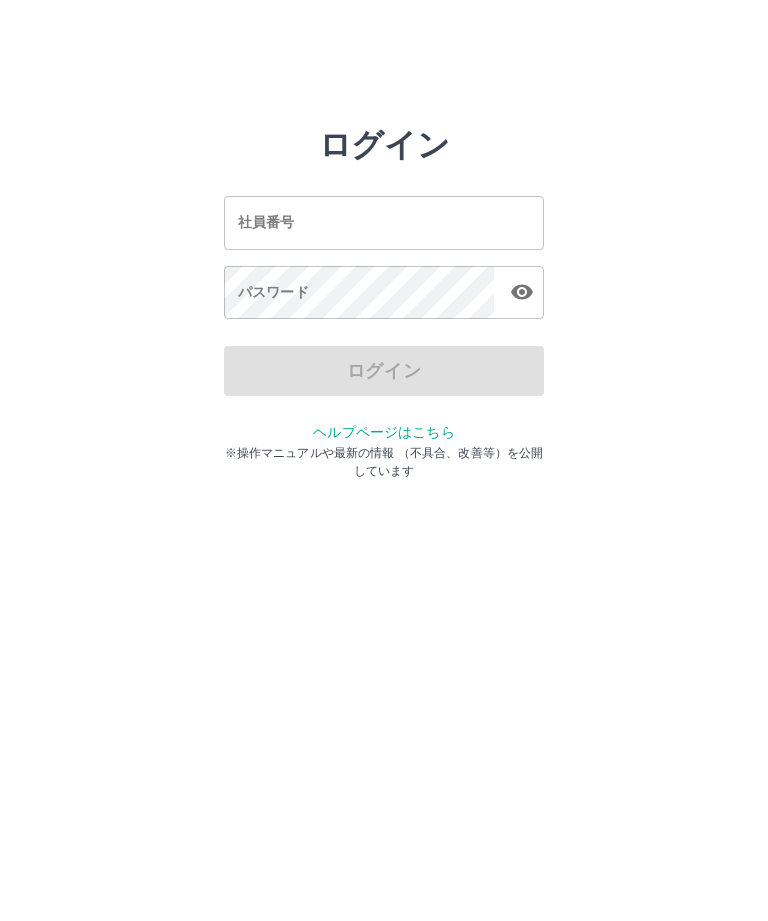 scroll, scrollTop: 0, scrollLeft: 0, axis: both 